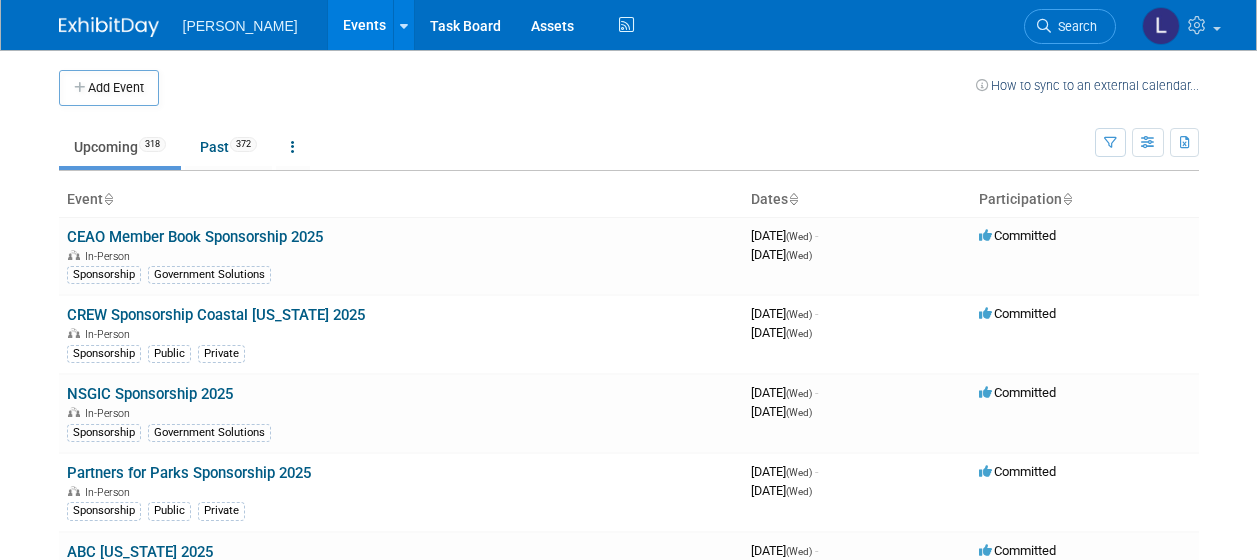 scroll, scrollTop: 0, scrollLeft: 0, axis: both 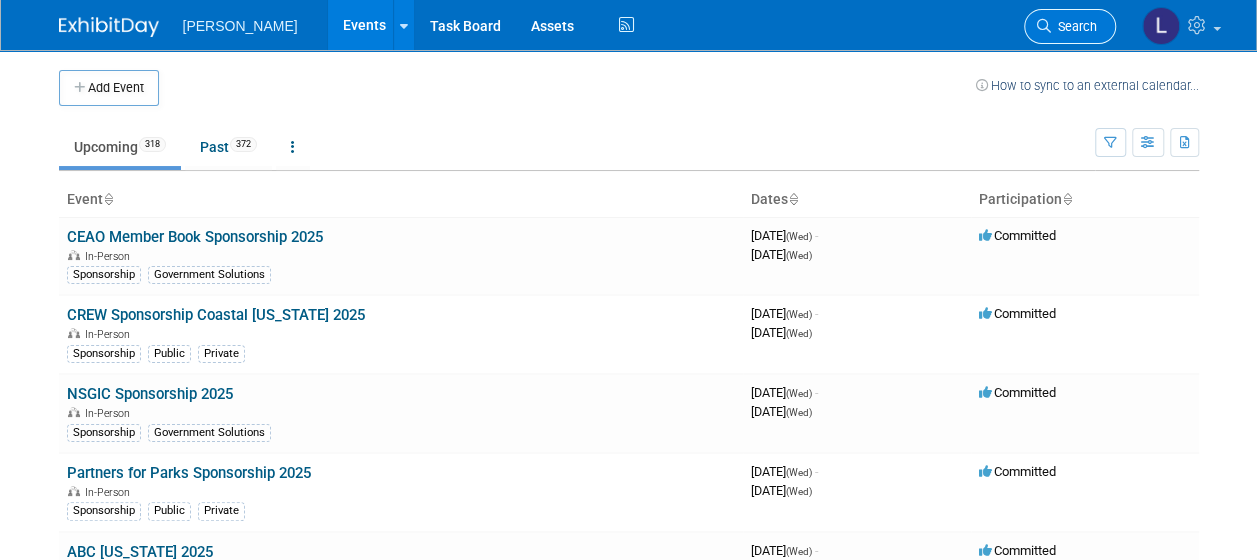 click on "Search" at bounding box center [1074, 26] 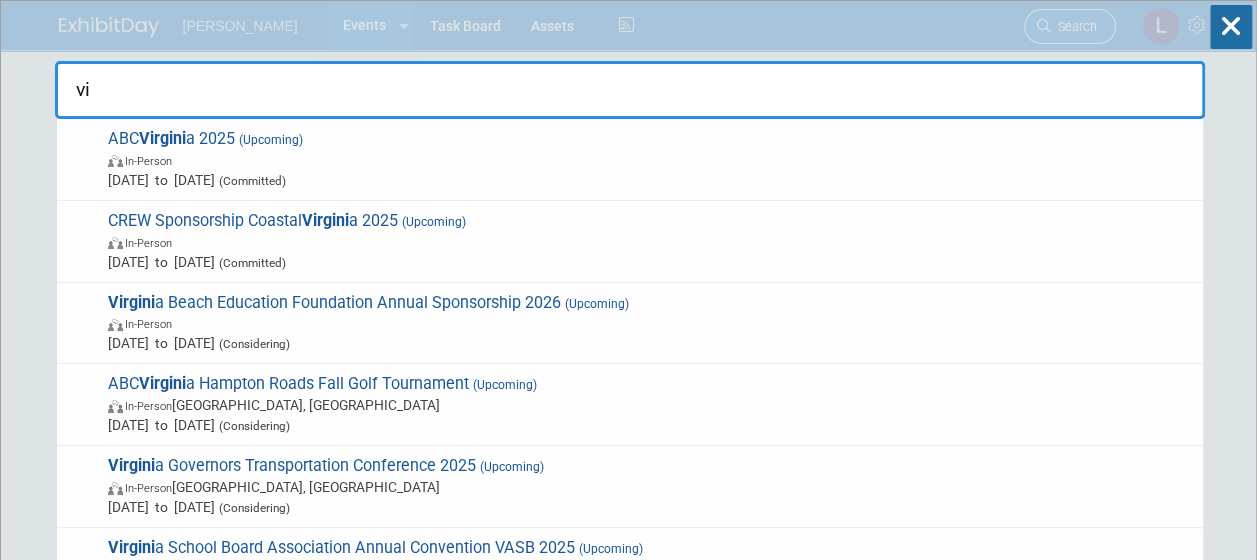 type on "v" 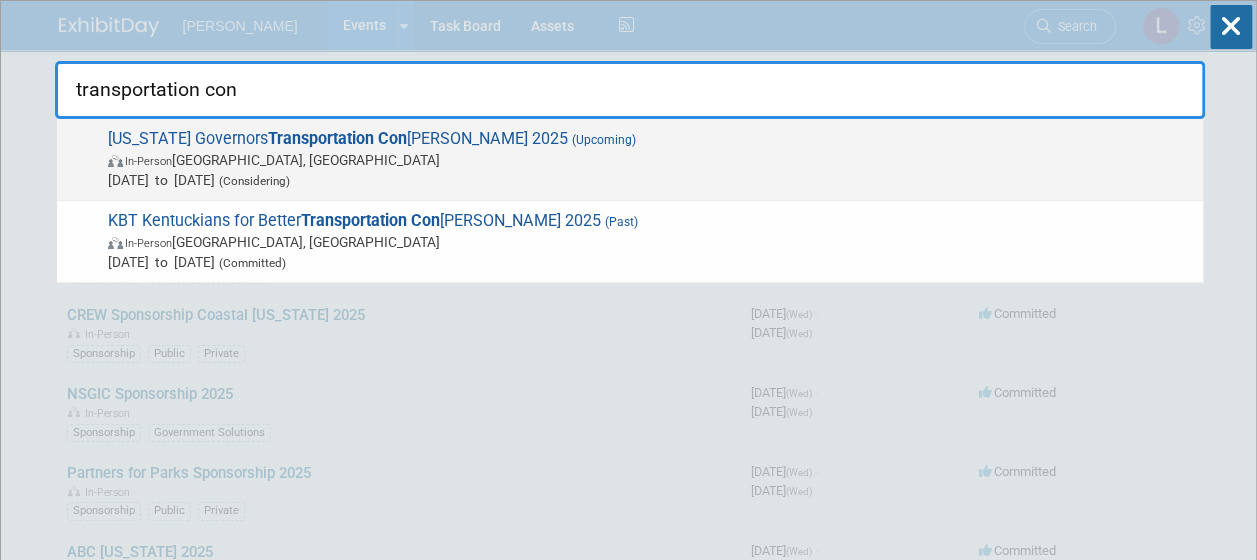 type on "transportation con" 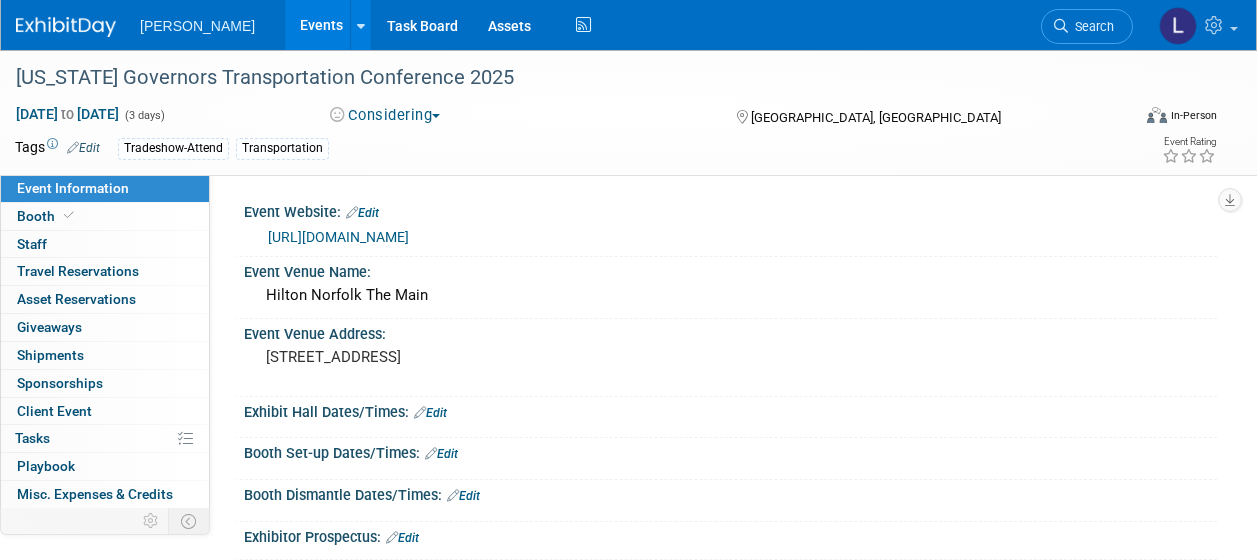 scroll, scrollTop: 0, scrollLeft: 0, axis: both 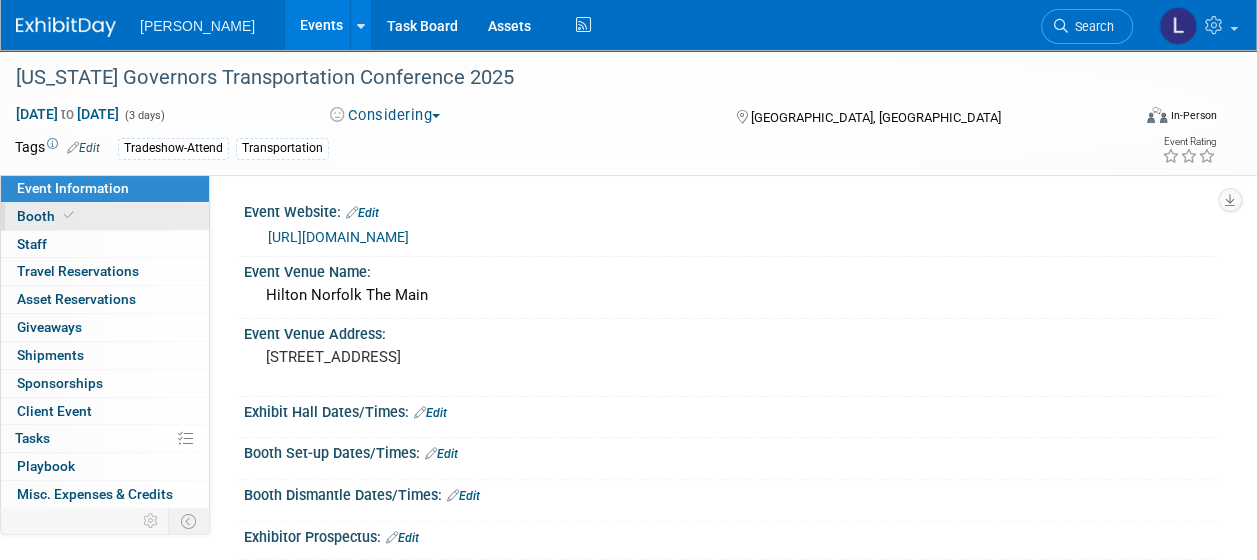click on "Booth" at bounding box center (47, 216) 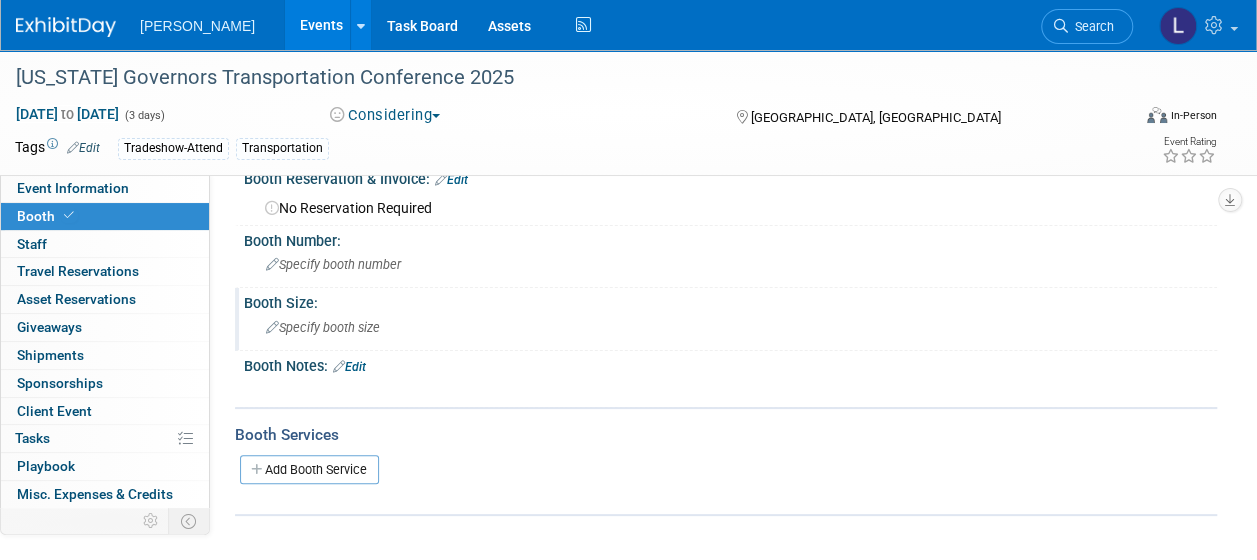 scroll, scrollTop: 0, scrollLeft: 0, axis: both 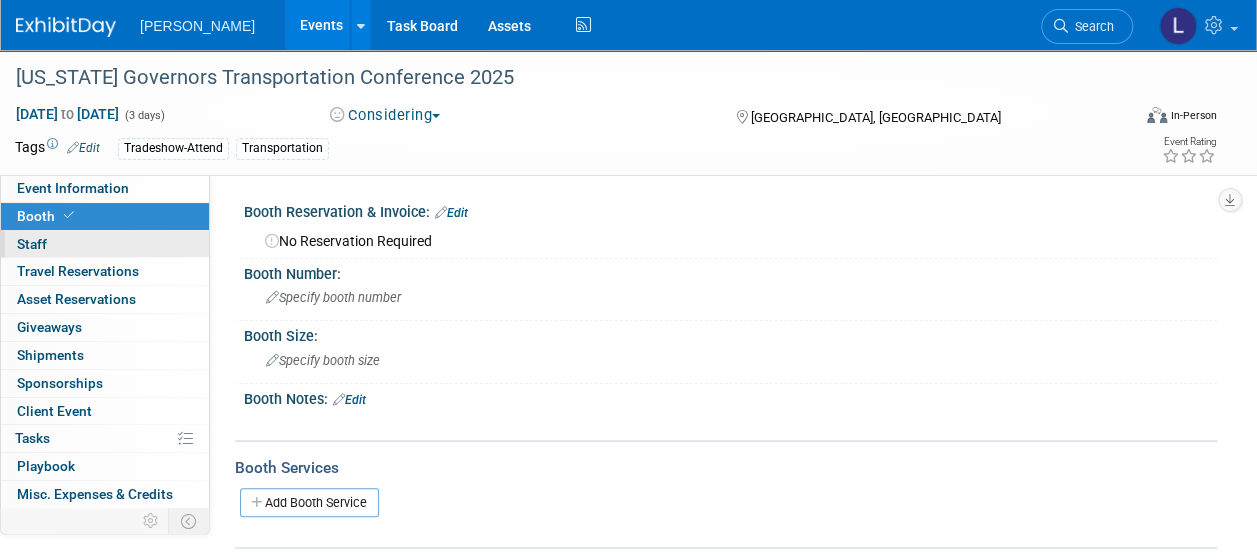 click on "Staff 0" at bounding box center (32, 244) 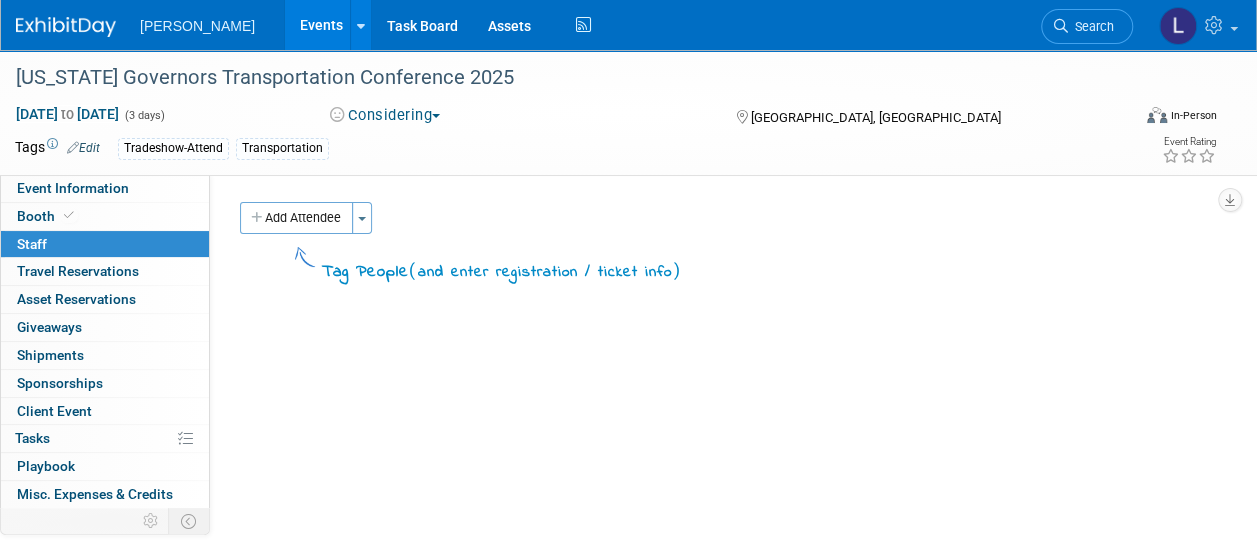click on "Add Attendee" at bounding box center (296, 218) 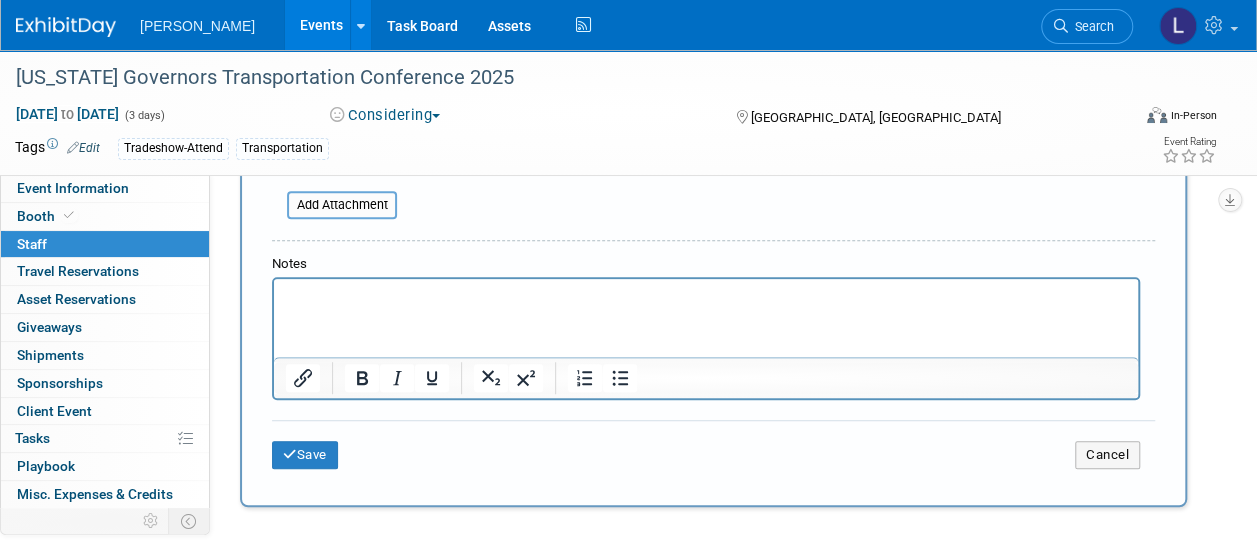 scroll, scrollTop: 500, scrollLeft: 0, axis: vertical 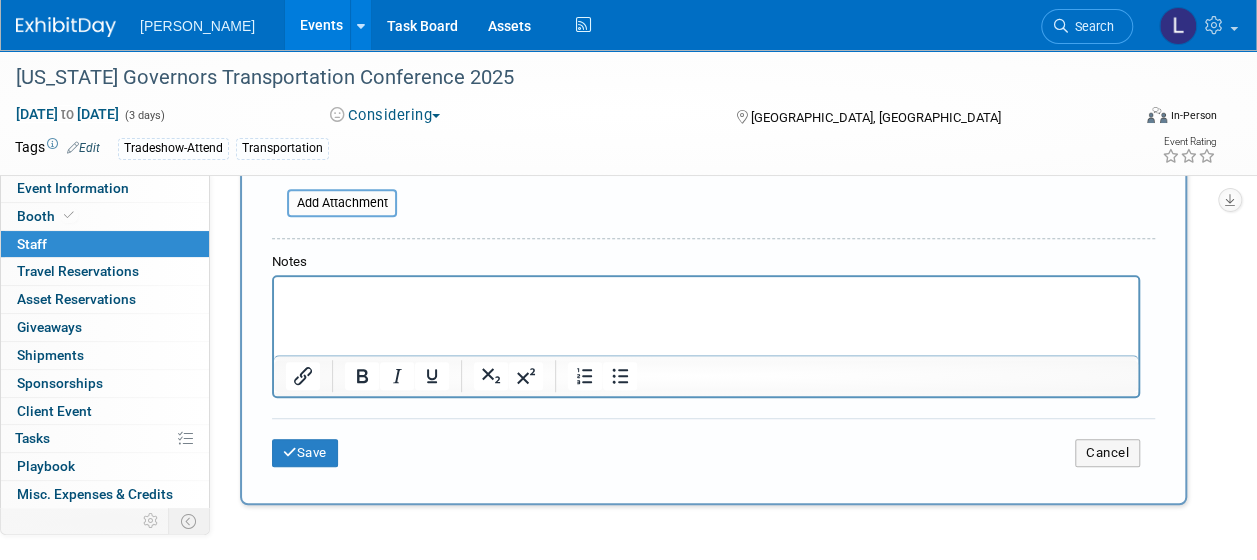 click at bounding box center (706, 295) 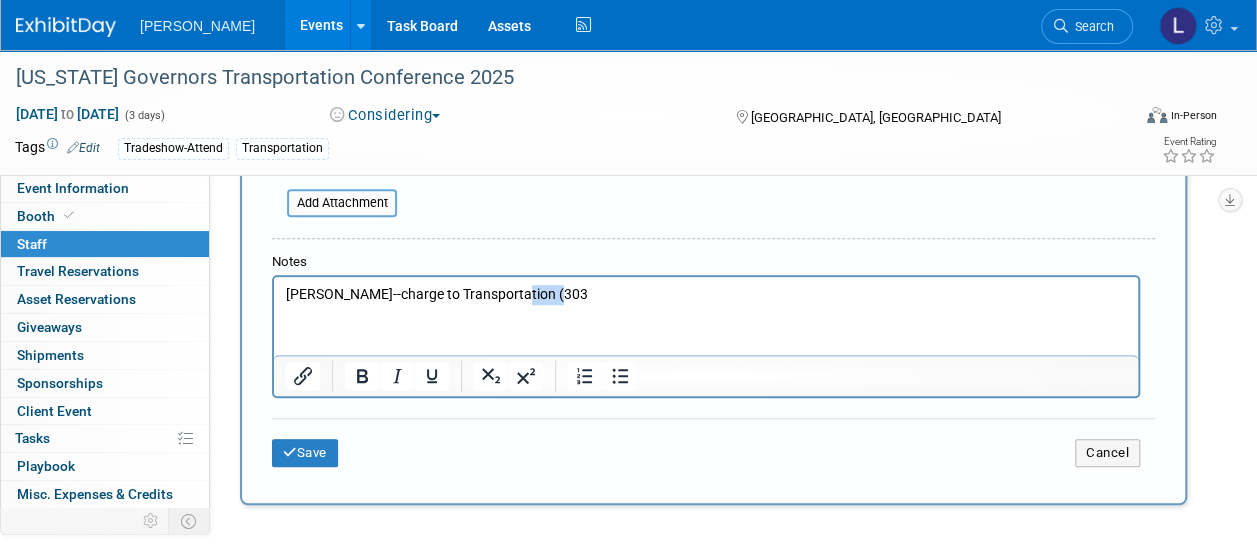 click on "Judy Beale--charge to Transportation (303" at bounding box center (706, 295) 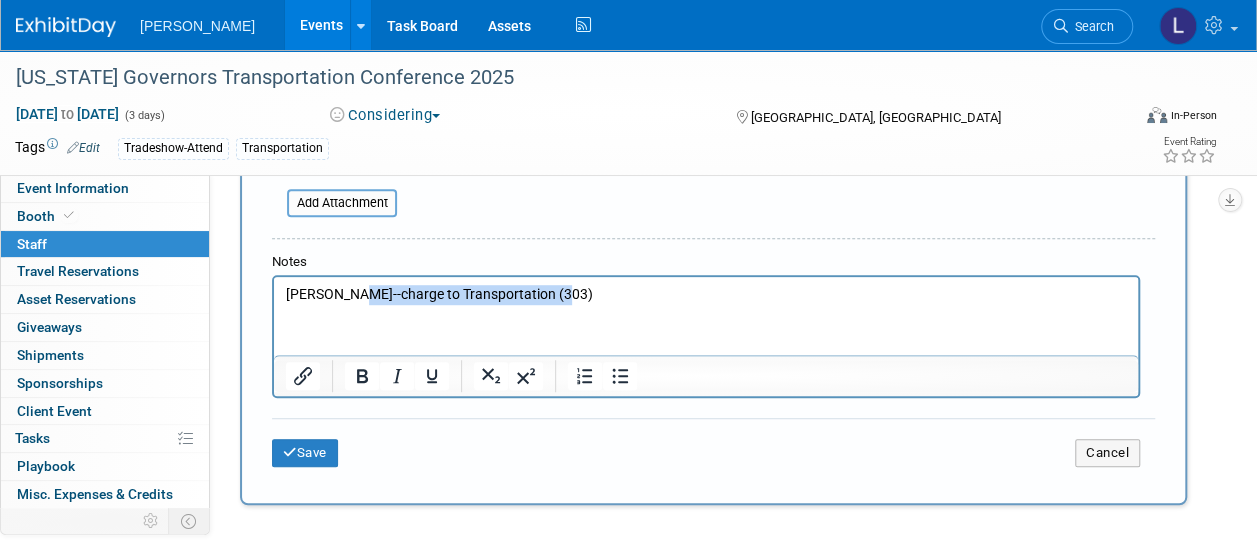 copy on "--charge to Transportation (303)" 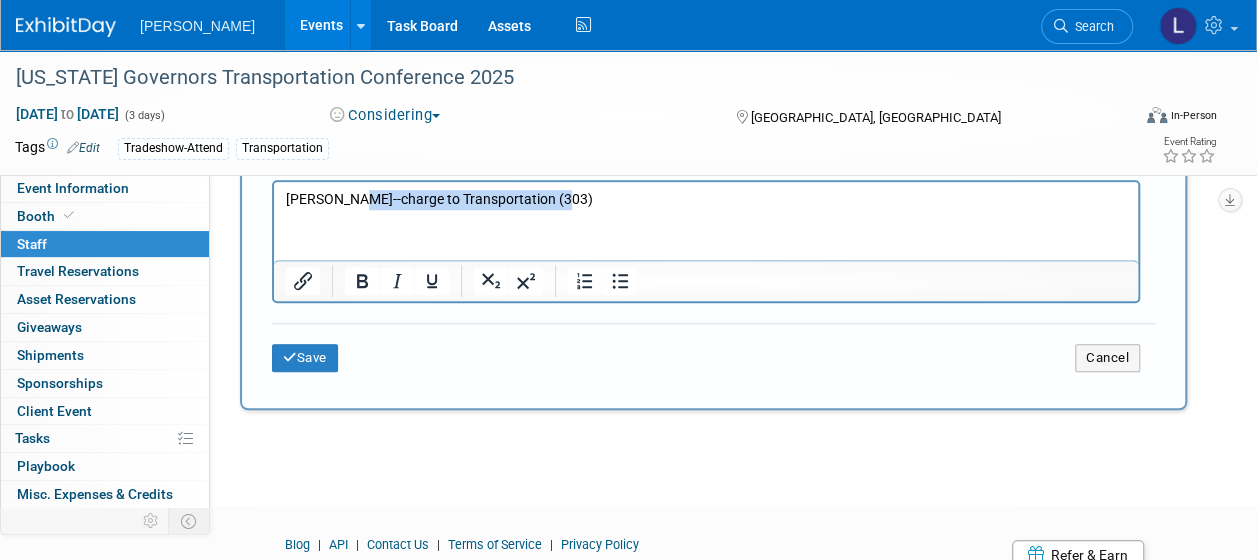 scroll, scrollTop: 600, scrollLeft: 0, axis: vertical 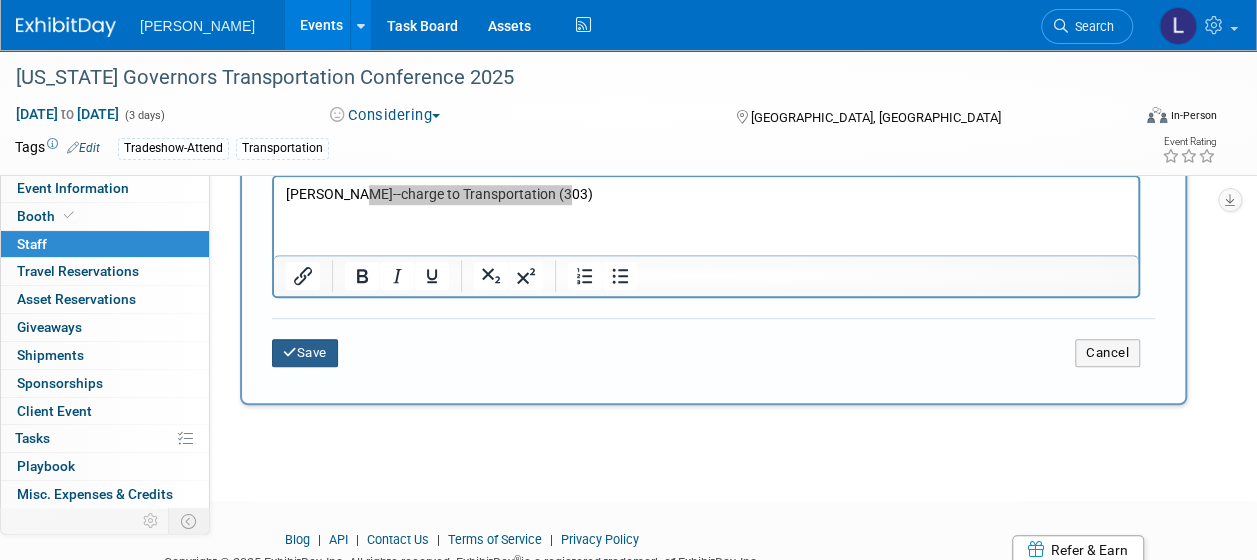 click on "Save" at bounding box center [305, 353] 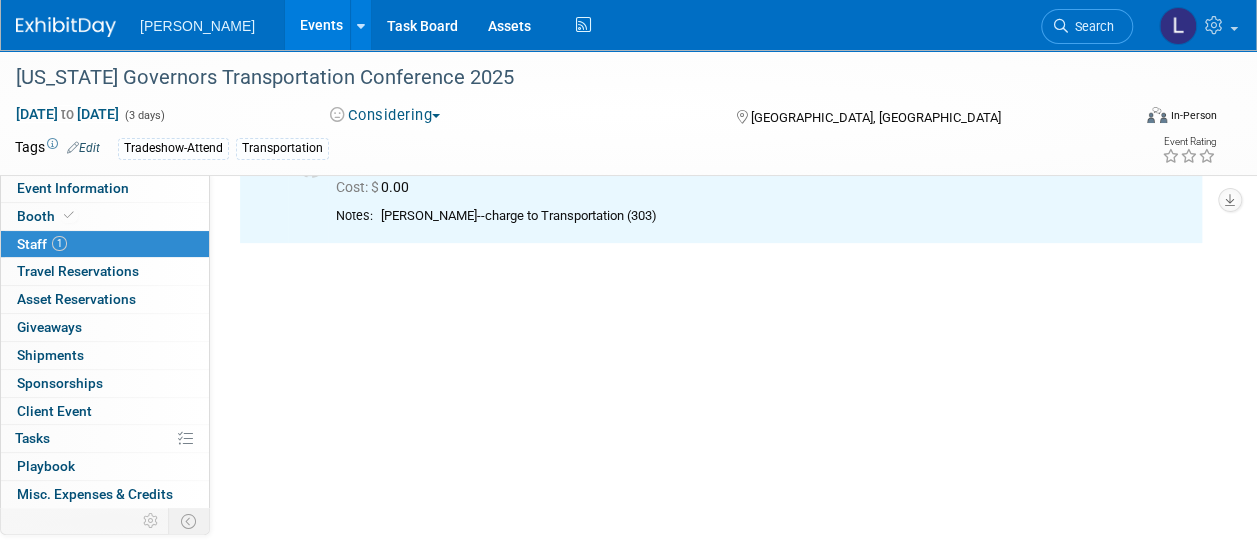 scroll, scrollTop: 0, scrollLeft: 0, axis: both 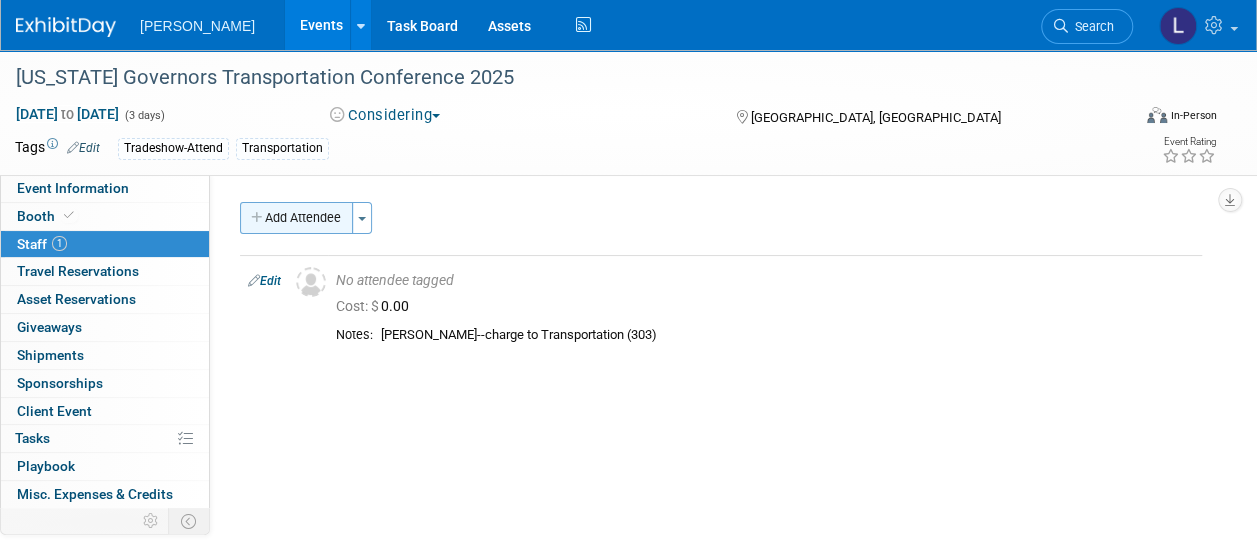 click on "Add Attendee" at bounding box center [296, 218] 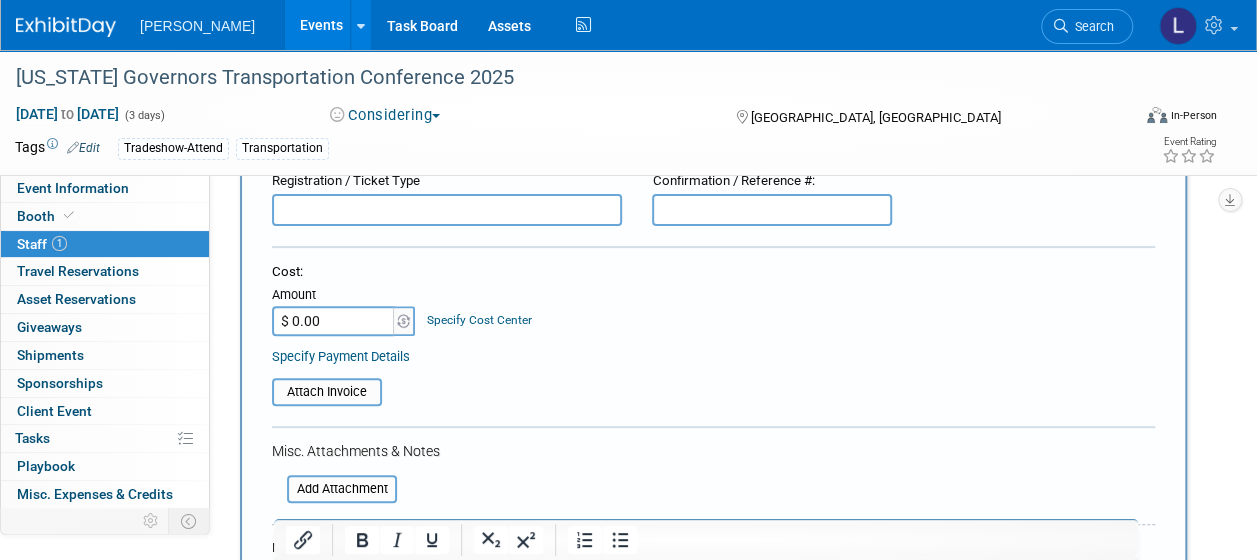 scroll, scrollTop: 300, scrollLeft: 0, axis: vertical 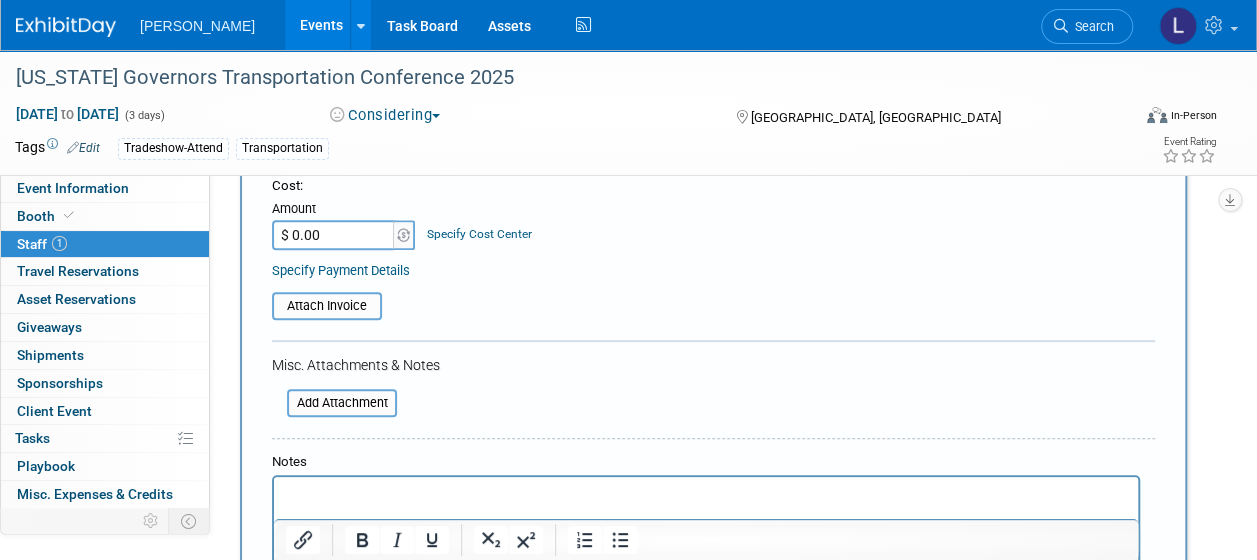 click at bounding box center (706, 495) 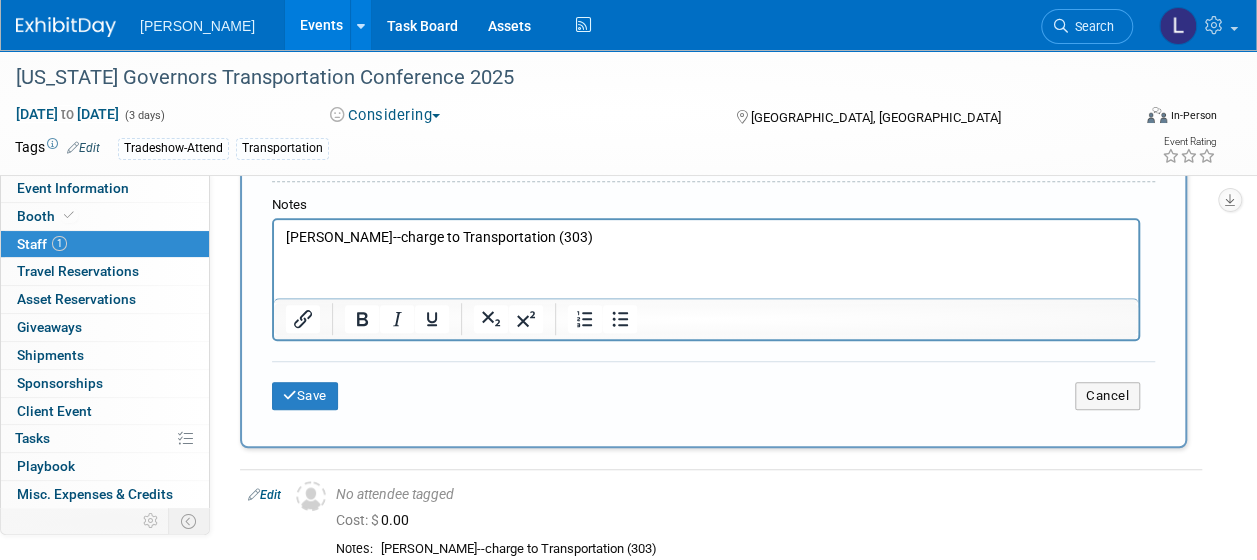 scroll, scrollTop: 600, scrollLeft: 0, axis: vertical 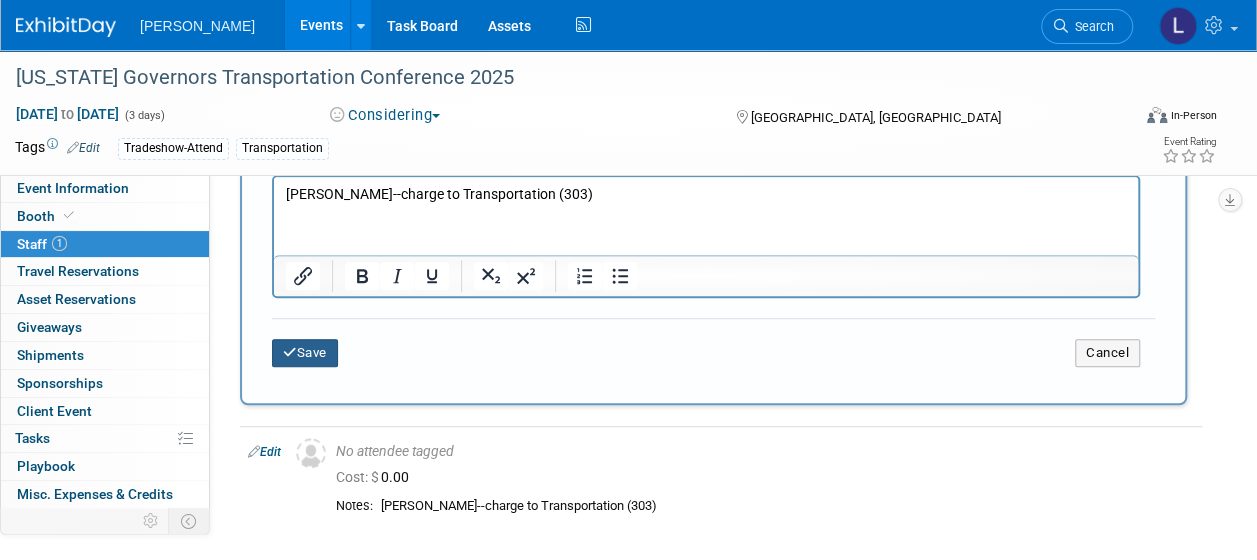 click on "Save" at bounding box center (305, 353) 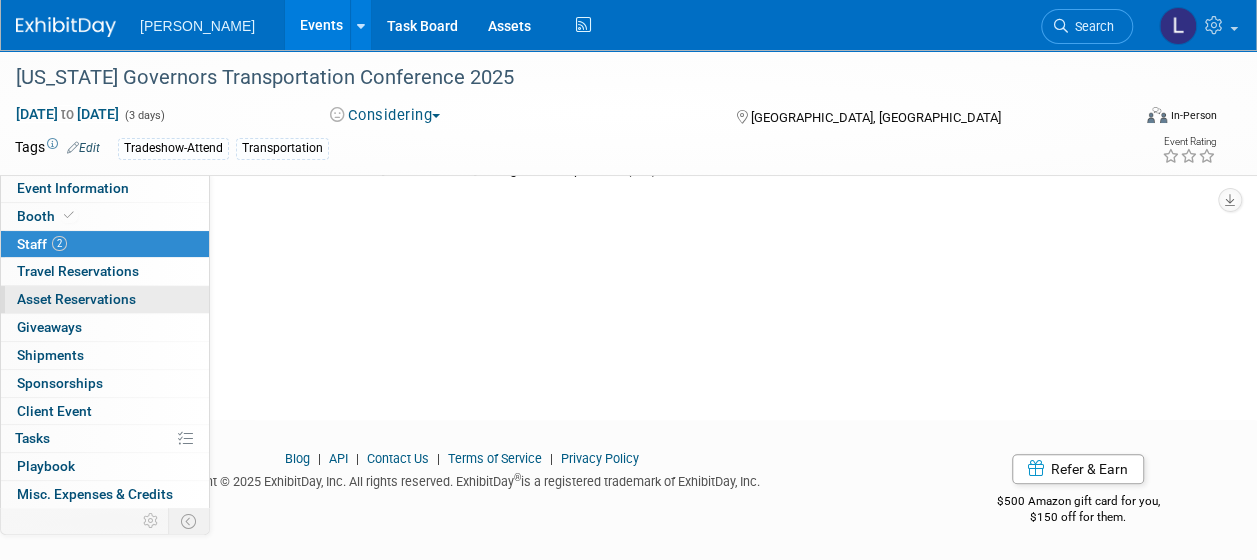 scroll, scrollTop: 0, scrollLeft: 0, axis: both 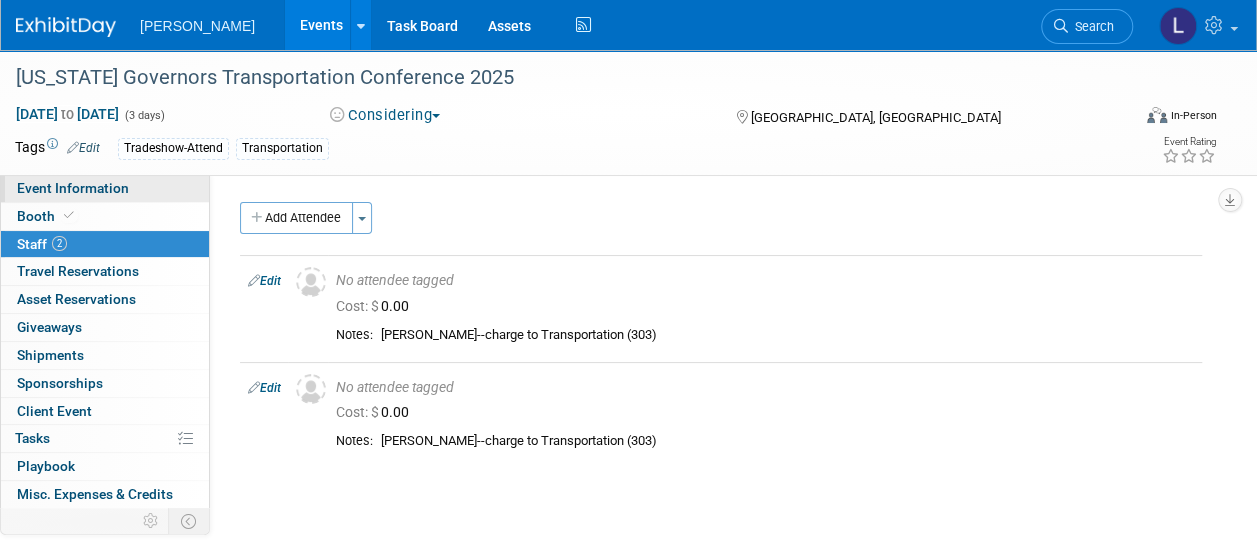 click on "Event Information" at bounding box center [73, 188] 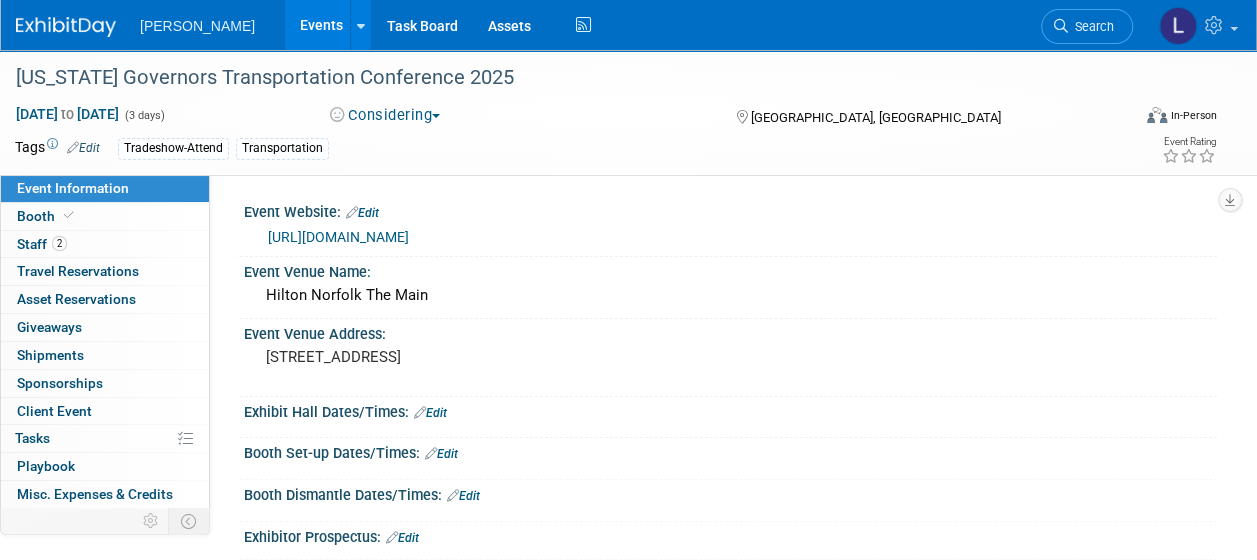 click on "Edit" at bounding box center [362, 213] 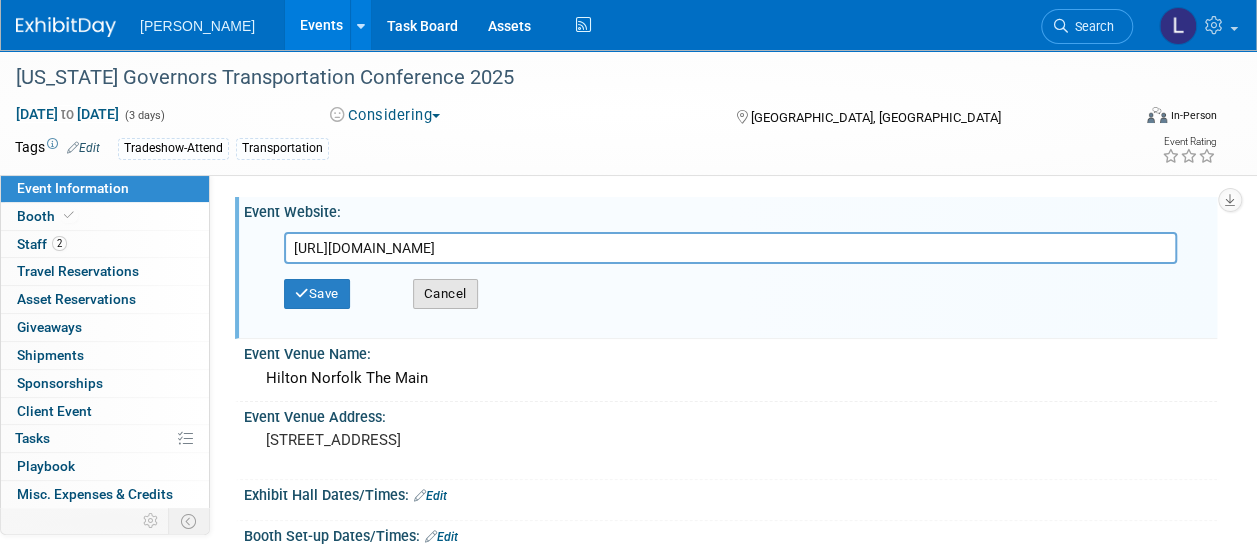 click on "Cancel" at bounding box center (445, 294) 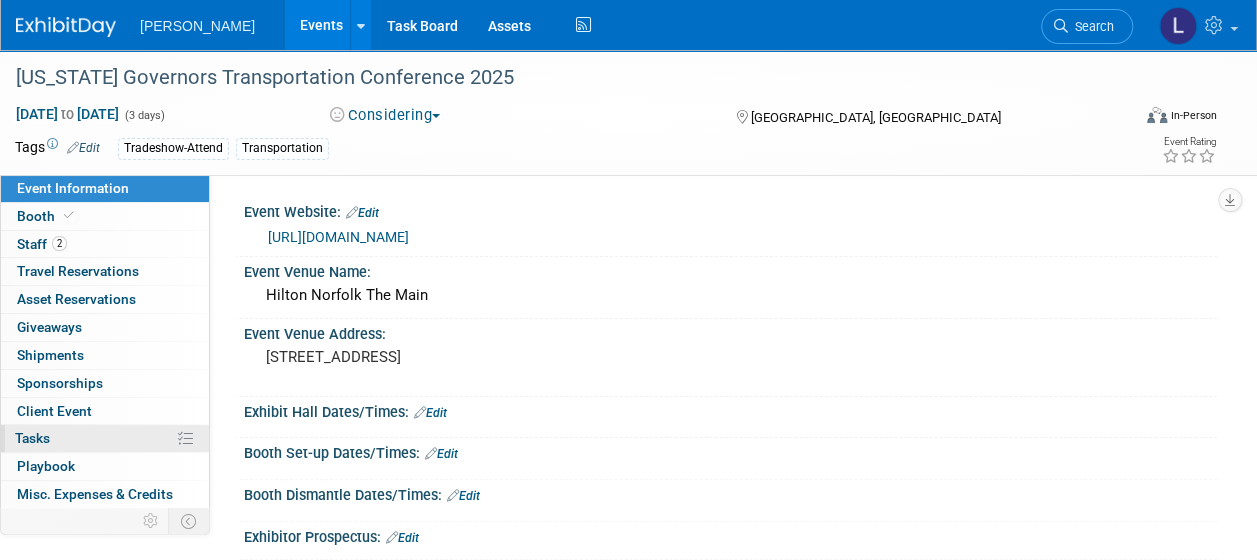 click on "0%
Tasks 0%" at bounding box center (105, 438) 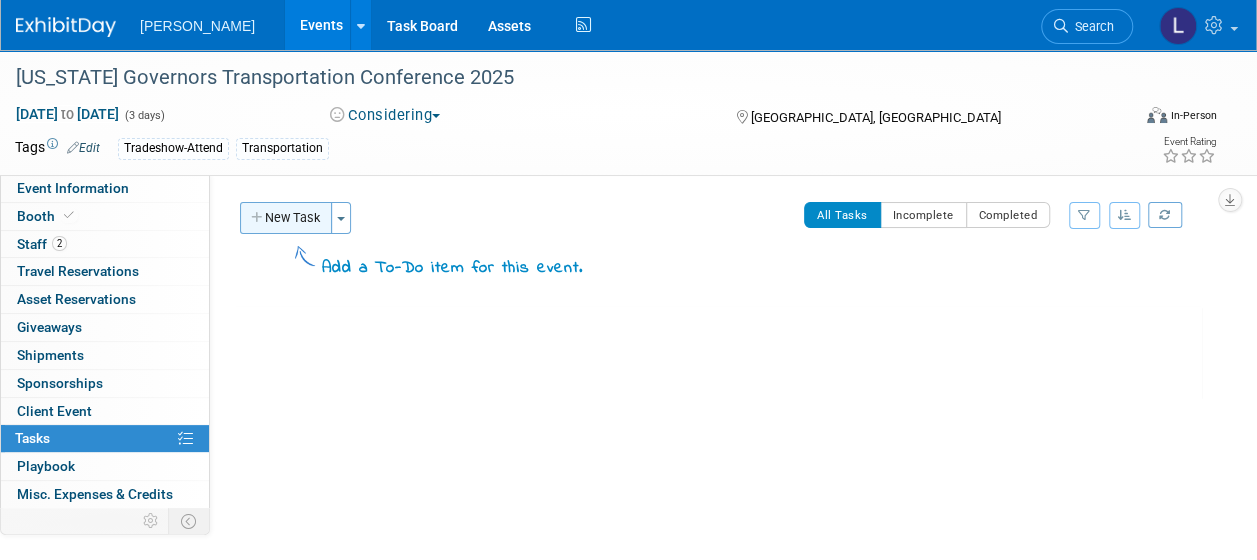 click on "New Task" at bounding box center [286, 218] 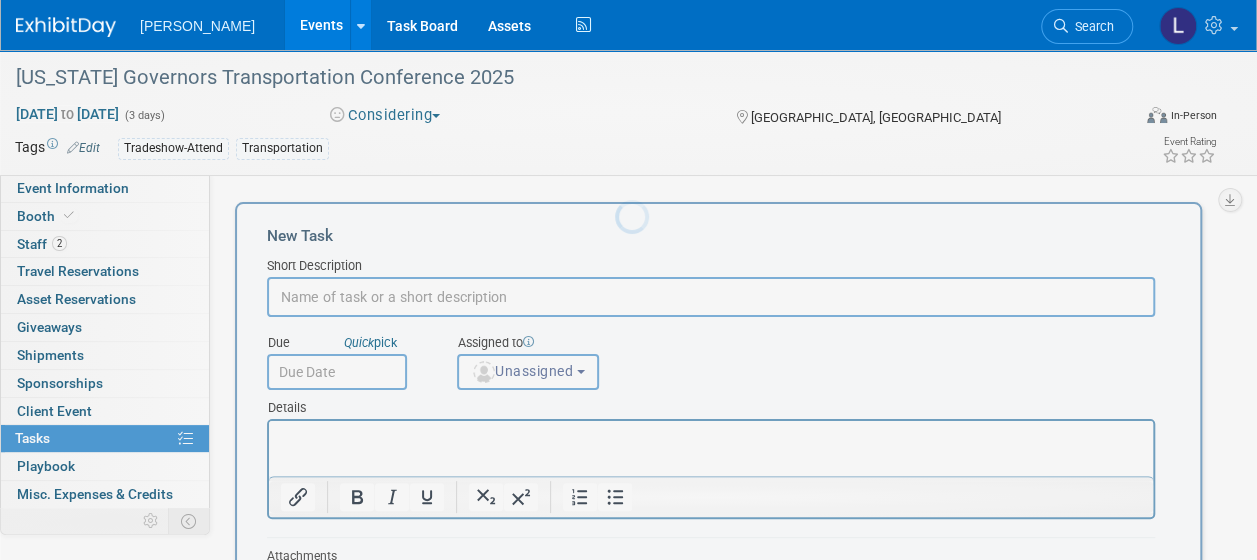 scroll, scrollTop: 0, scrollLeft: 0, axis: both 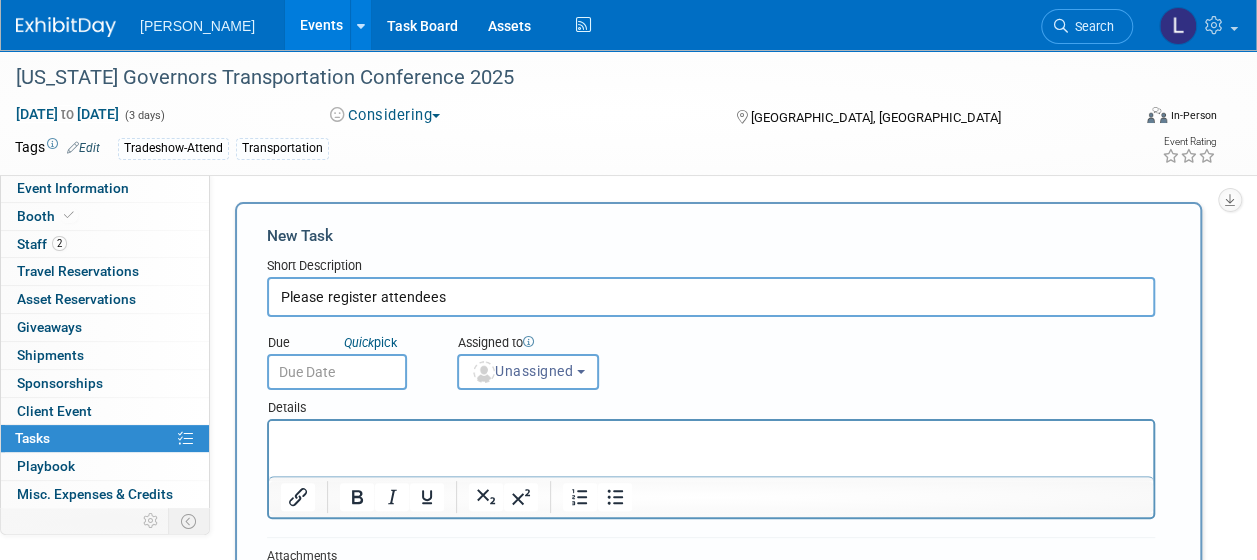 type on "Please register attendees" 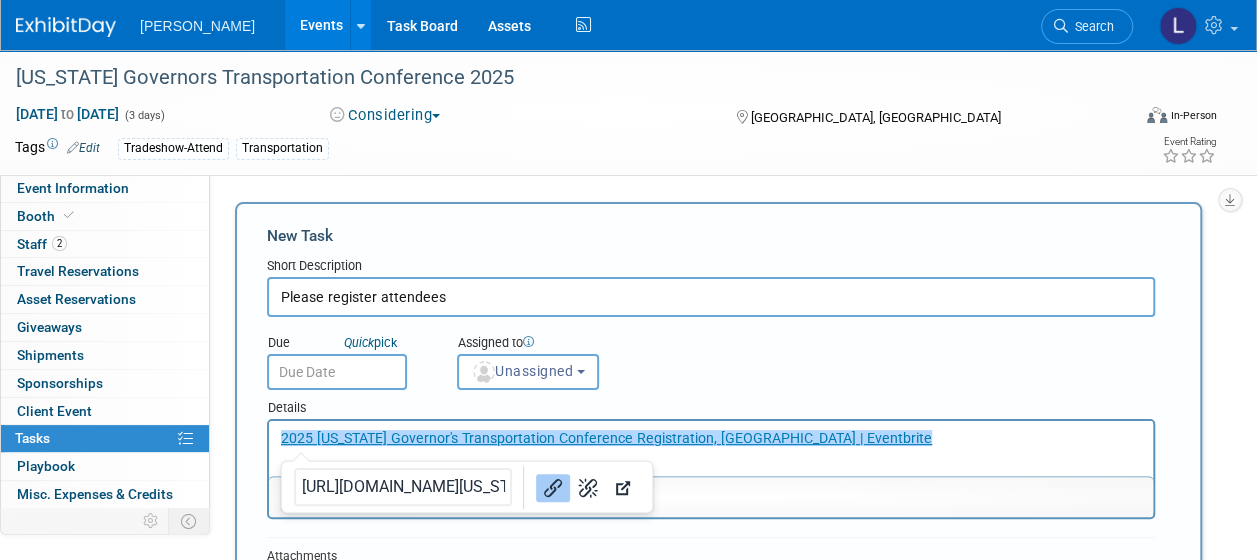 click at bounding box center (337, 372) 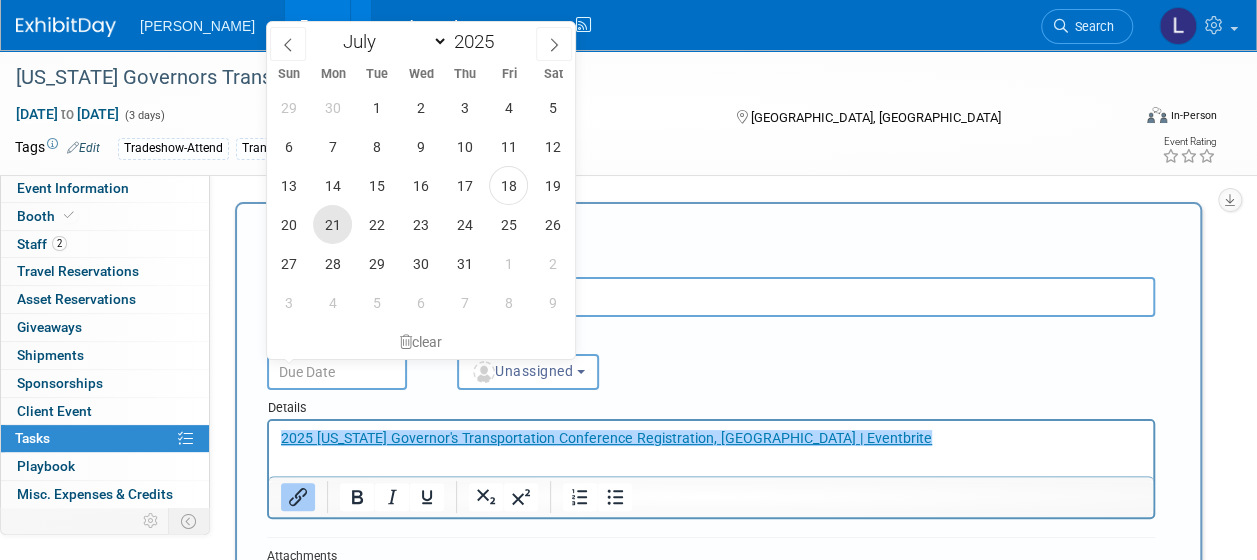 click on "21" at bounding box center (332, 224) 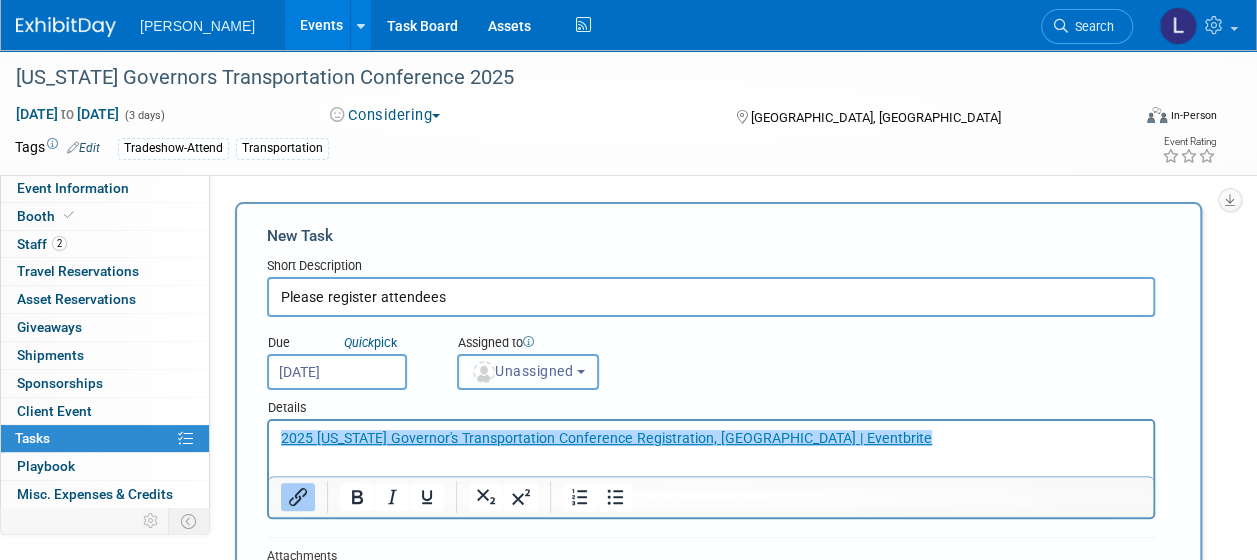 click on "Unassigned" at bounding box center [522, 371] 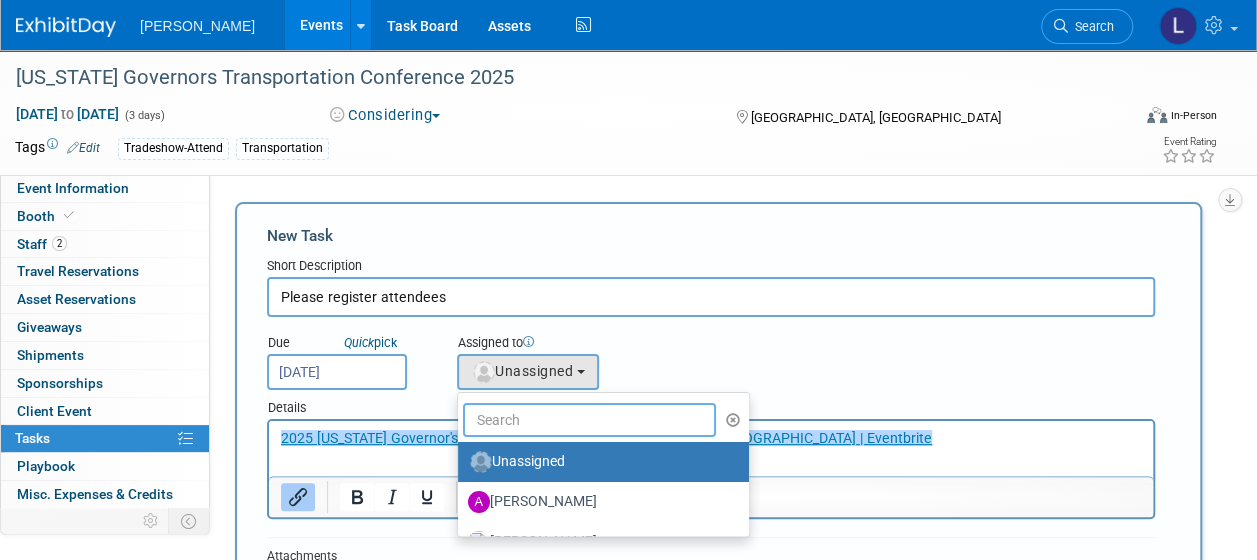 click at bounding box center [589, 420] 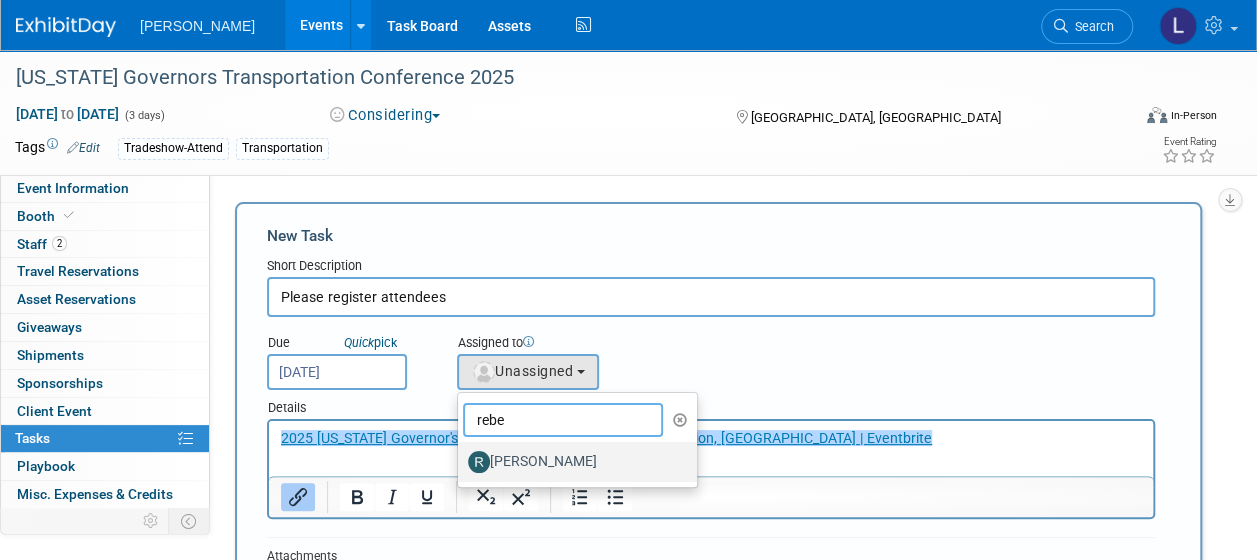 type on "rebe" 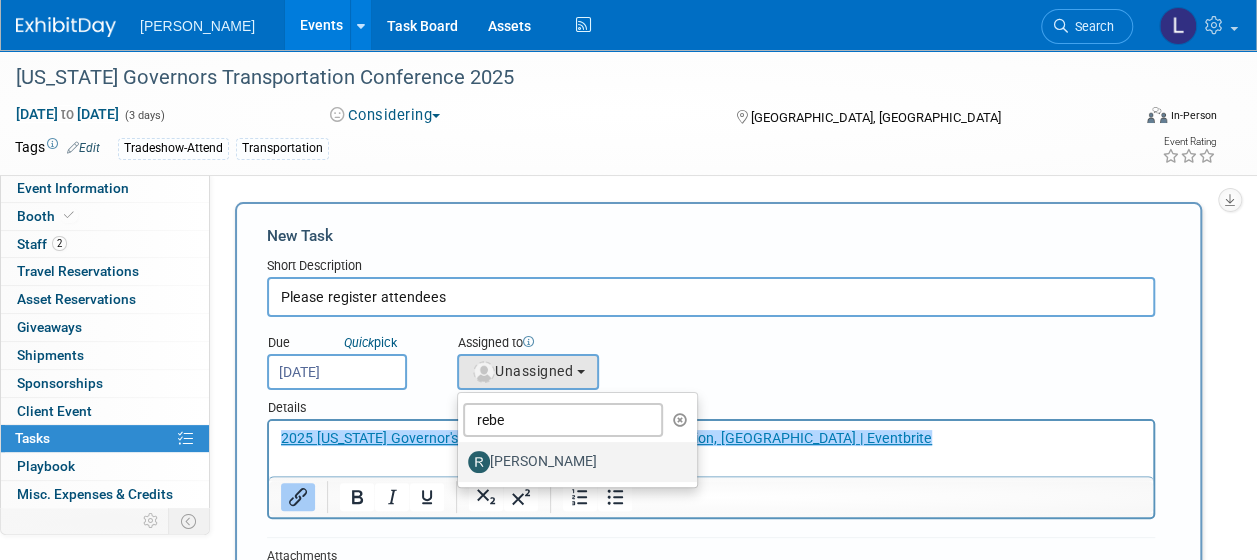click on "Rebecca Deis" at bounding box center [572, 462] 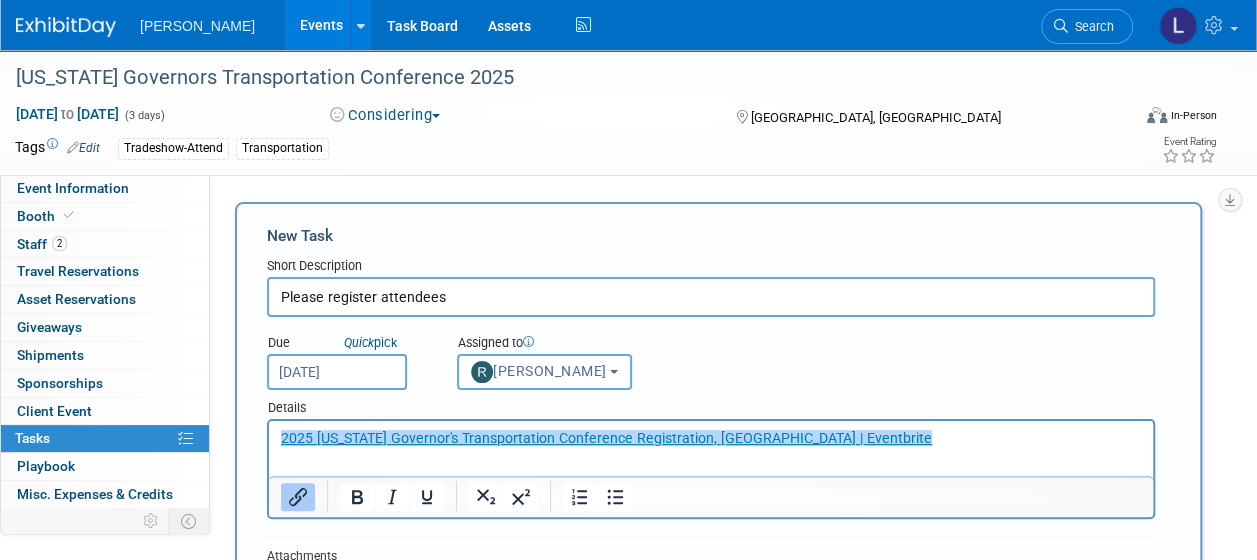 click on "Due  Quick  pick
Jul 21, 2025
Assigned to
<img src="https://www.exhibitday.com/Images/Unassigned-User-Icon.png" style="width: 22px; height: 22px; border-radius: 11px; margin-top: 2px; margin-bottom: 2px; margin-left: 2px;" />  Unassigned
rebe    (me)" at bounding box center (711, 353) 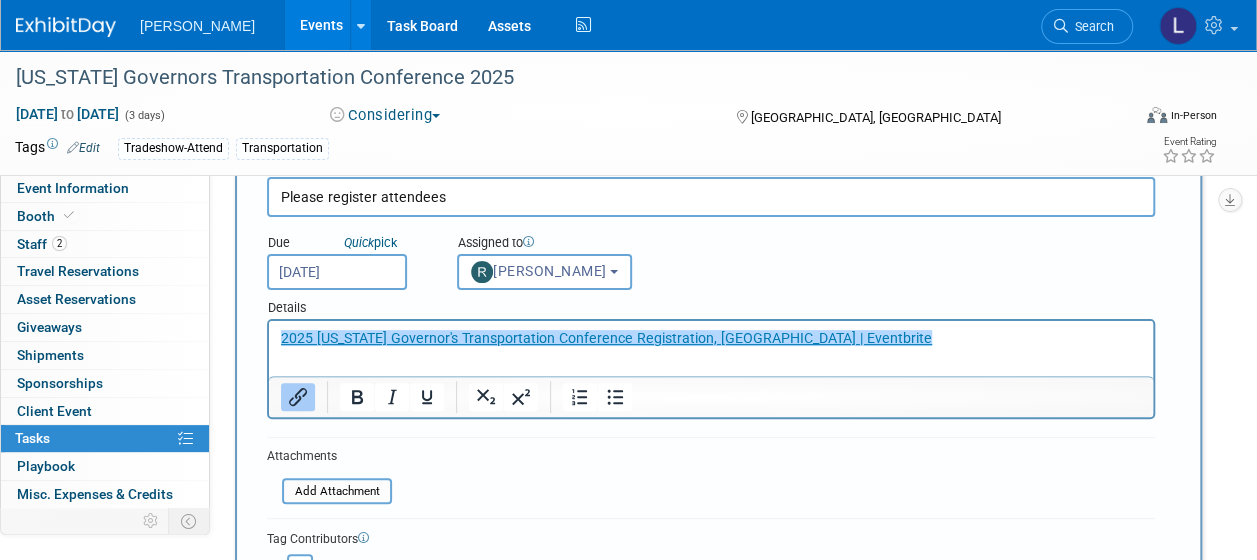 click on "New
Task
Short Description
Please register attendees
Due  Quick  pick
Jul 21, 2025
rebe   X" at bounding box center (718, 390) 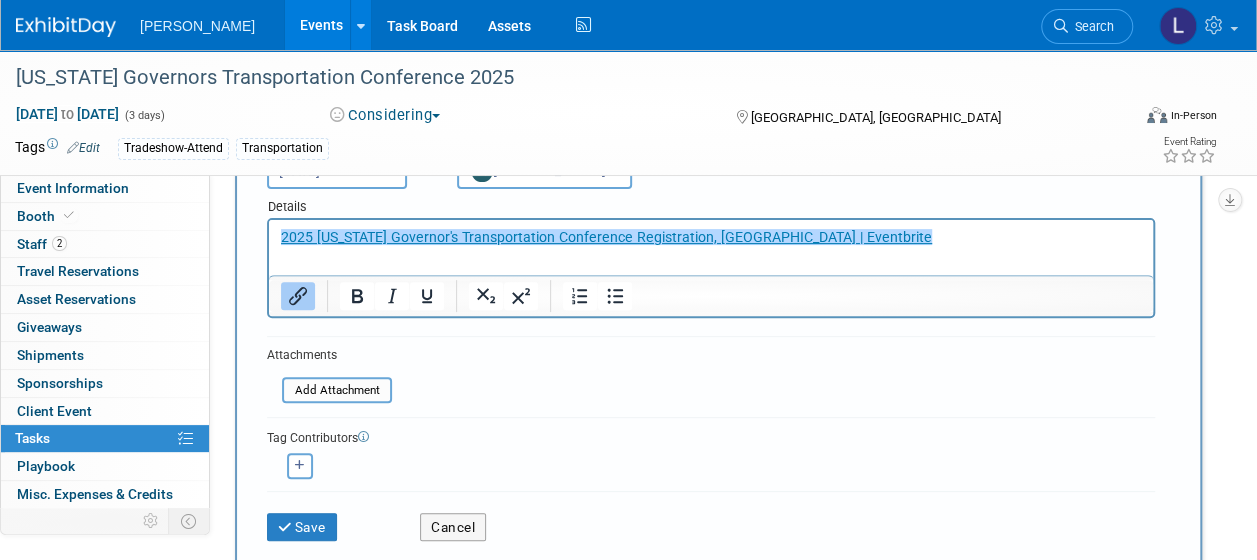 scroll, scrollTop: 300, scrollLeft: 0, axis: vertical 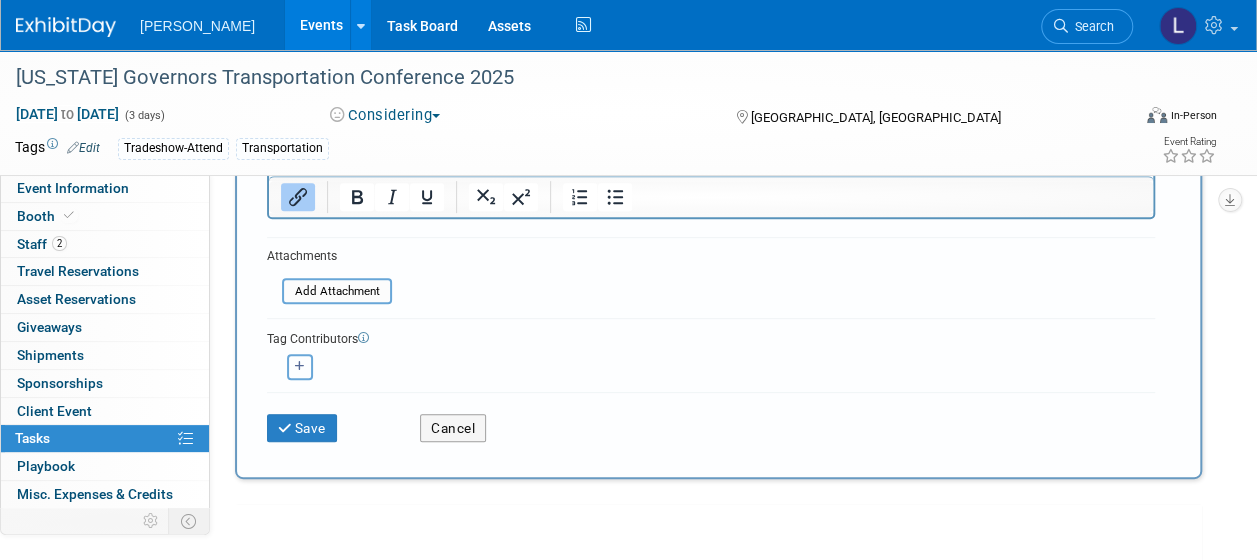 click at bounding box center [300, 366] 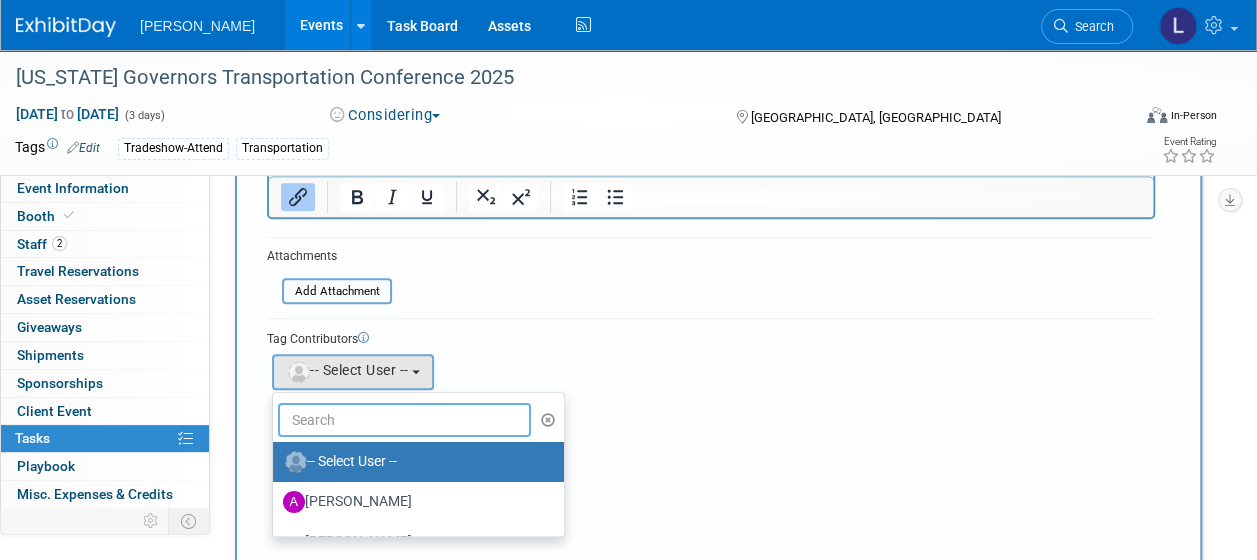 click at bounding box center [404, 420] 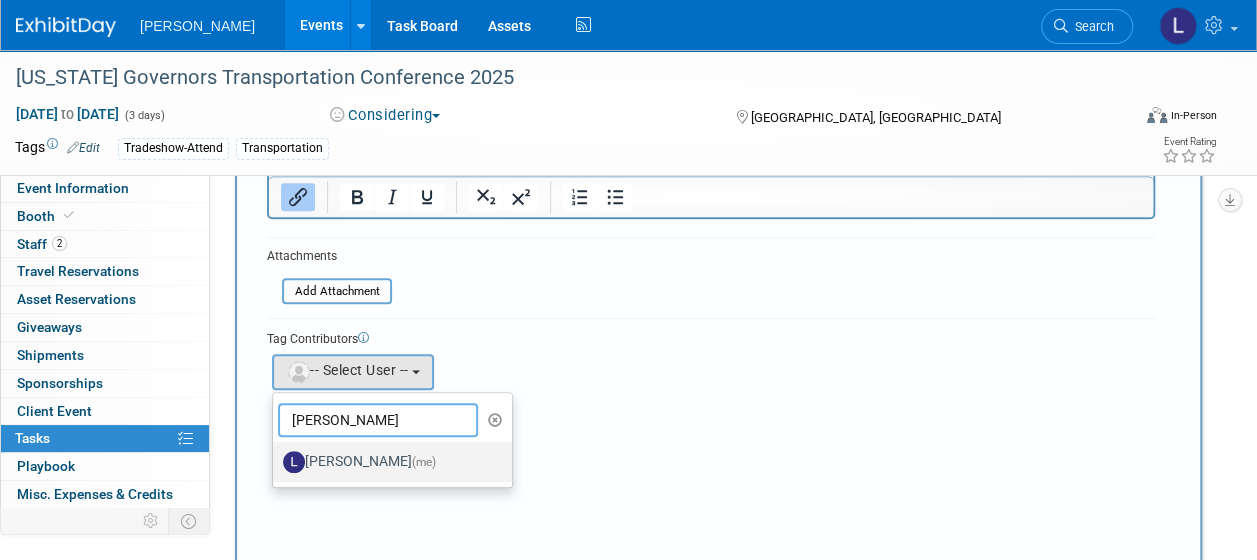 type on "spann" 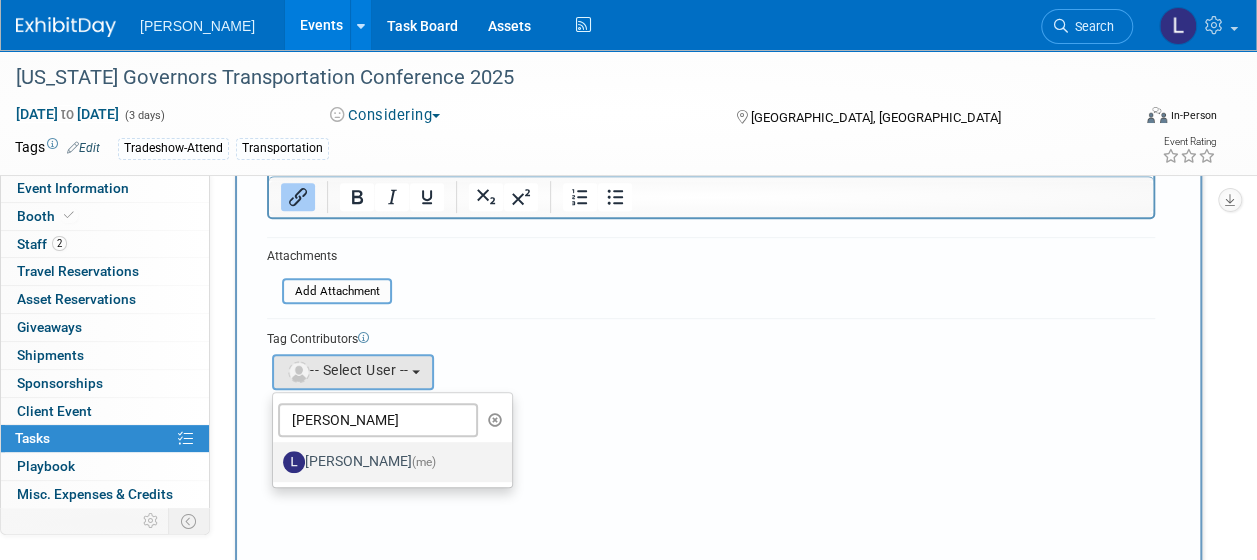 click on "Latice Spann
(me)" at bounding box center [387, 462] 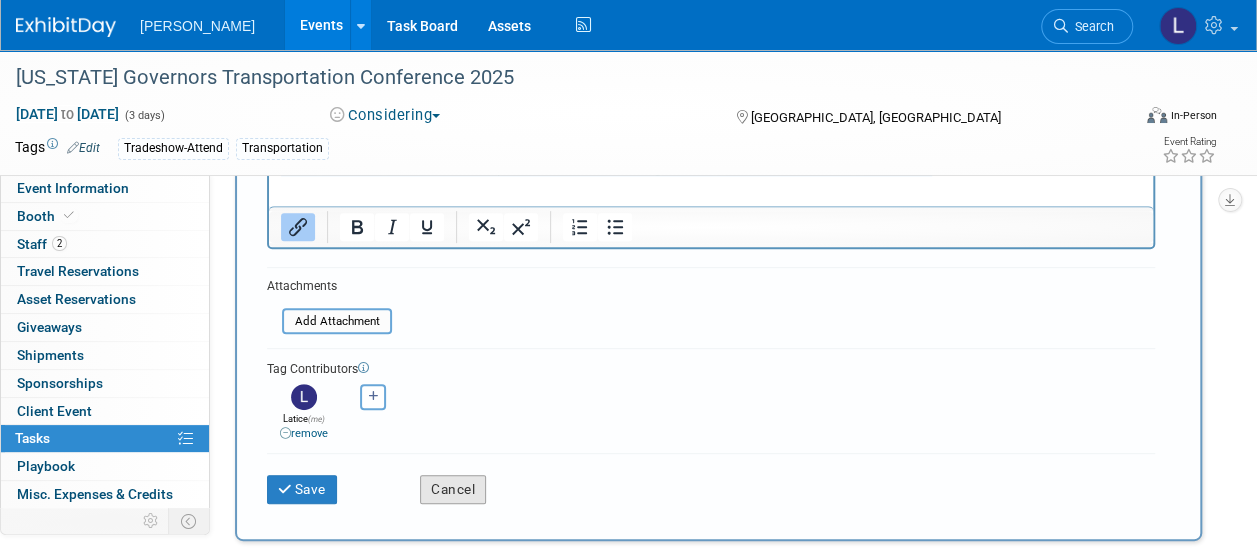 scroll, scrollTop: 300, scrollLeft: 0, axis: vertical 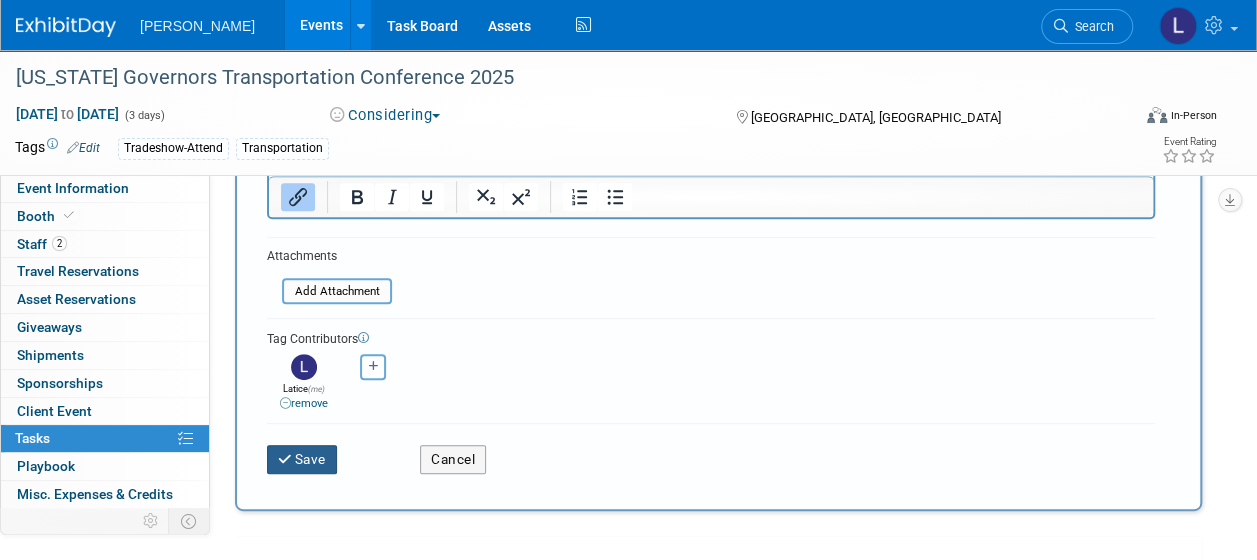 click at bounding box center [286, 460] 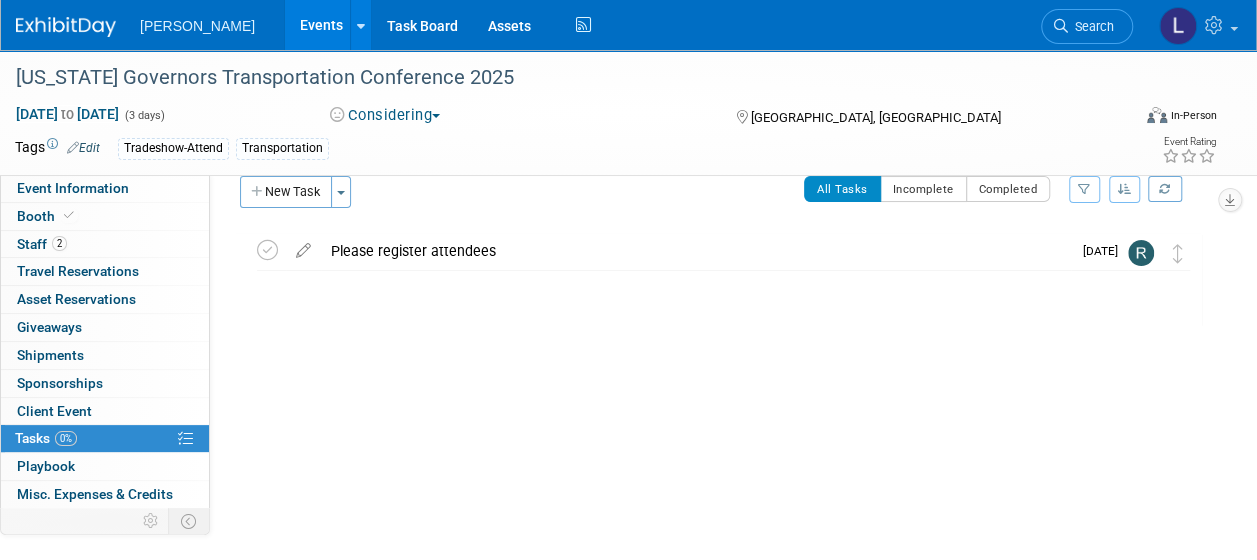 scroll, scrollTop: 0, scrollLeft: 0, axis: both 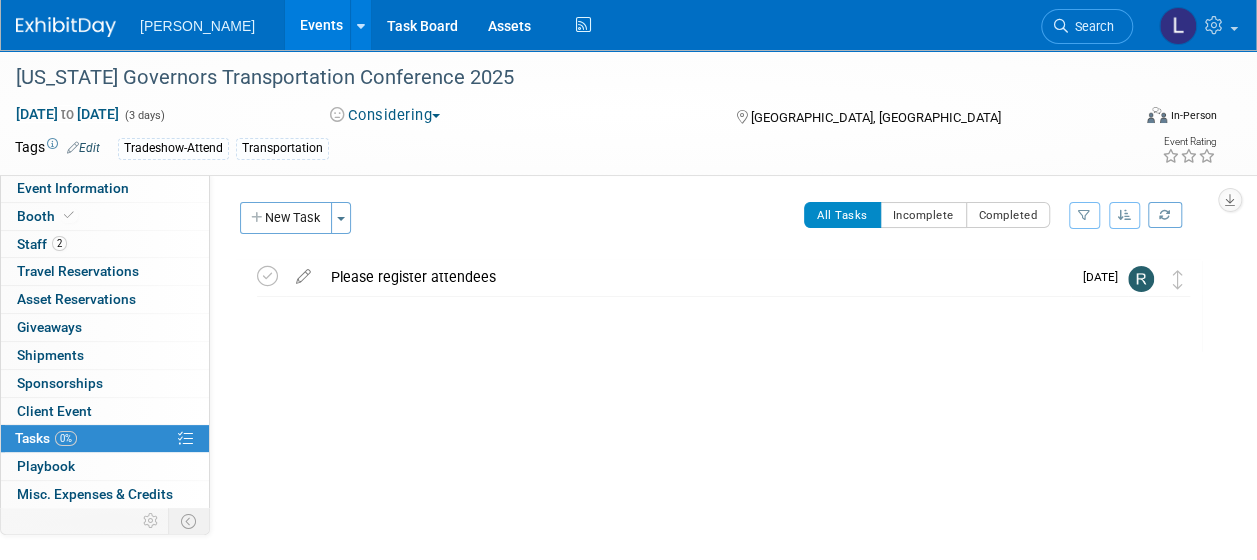 click on "Please register attendees" at bounding box center [696, 277] 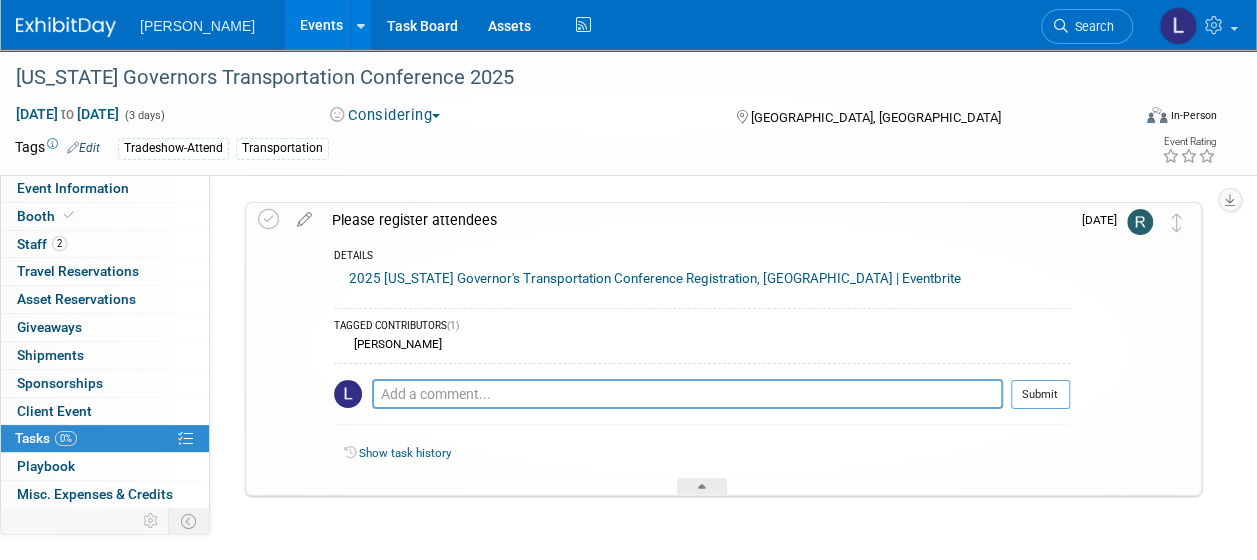 scroll, scrollTop: 14, scrollLeft: 0, axis: vertical 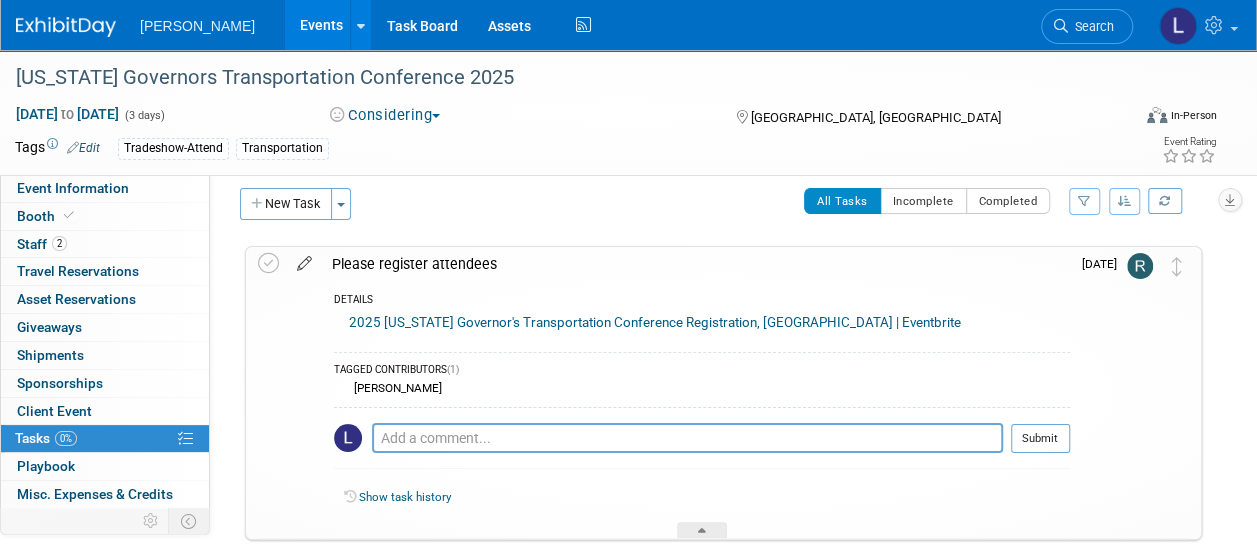 click at bounding box center (304, 259) 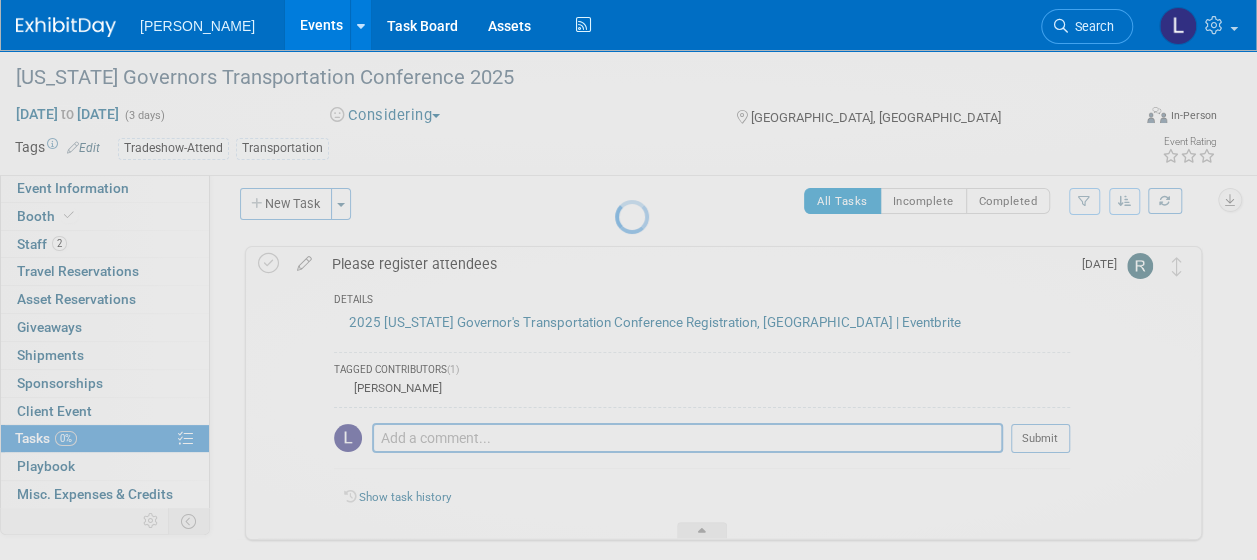select on "6" 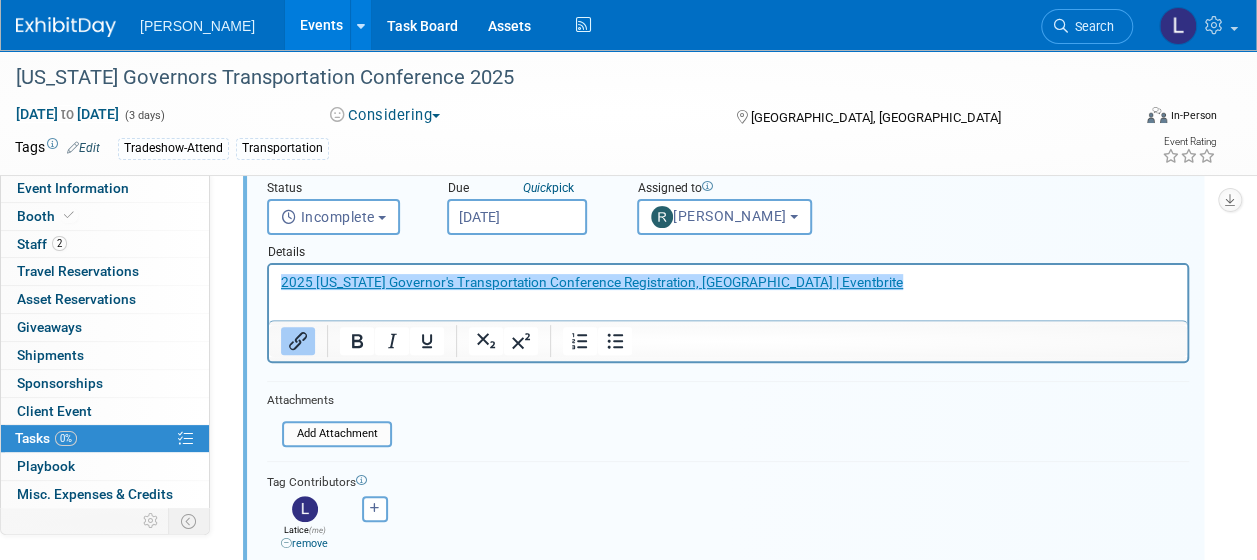 scroll, scrollTop: 100, scrollLeft: 0, axis: vertical 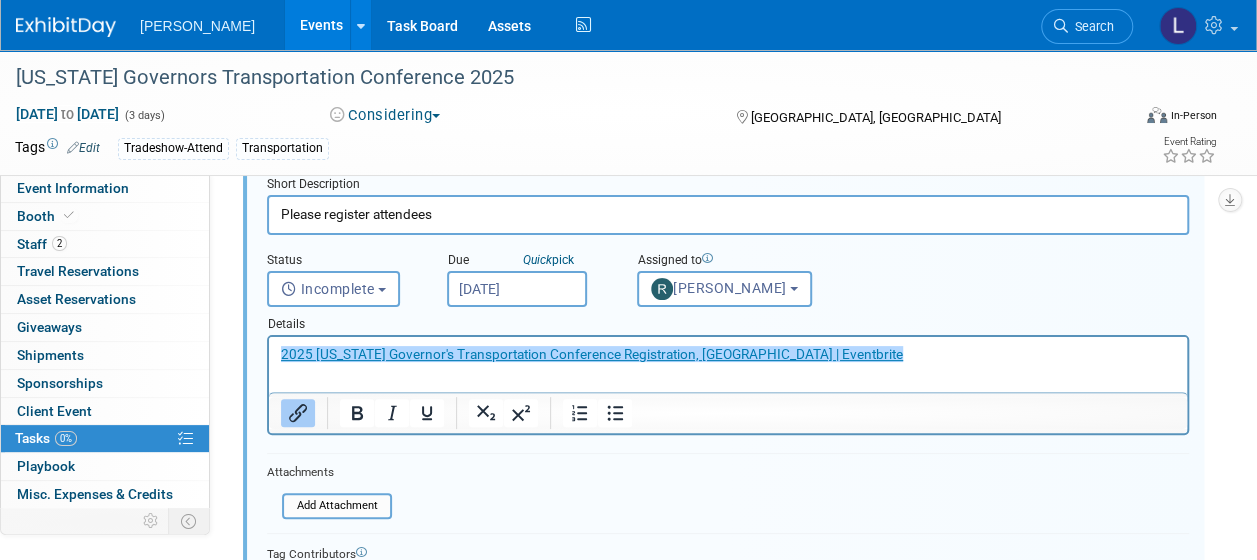 click on "Jul 21, 2025" at bounding box center (517, 289) 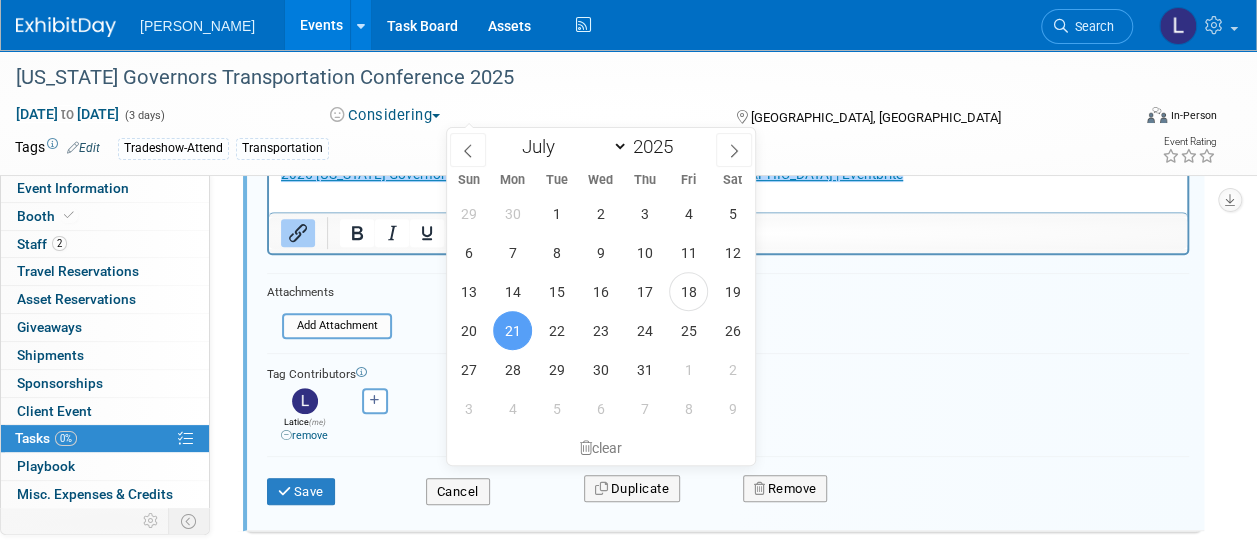scroll, scrollTop: 300, scrollLeft: 0, axis: vertical 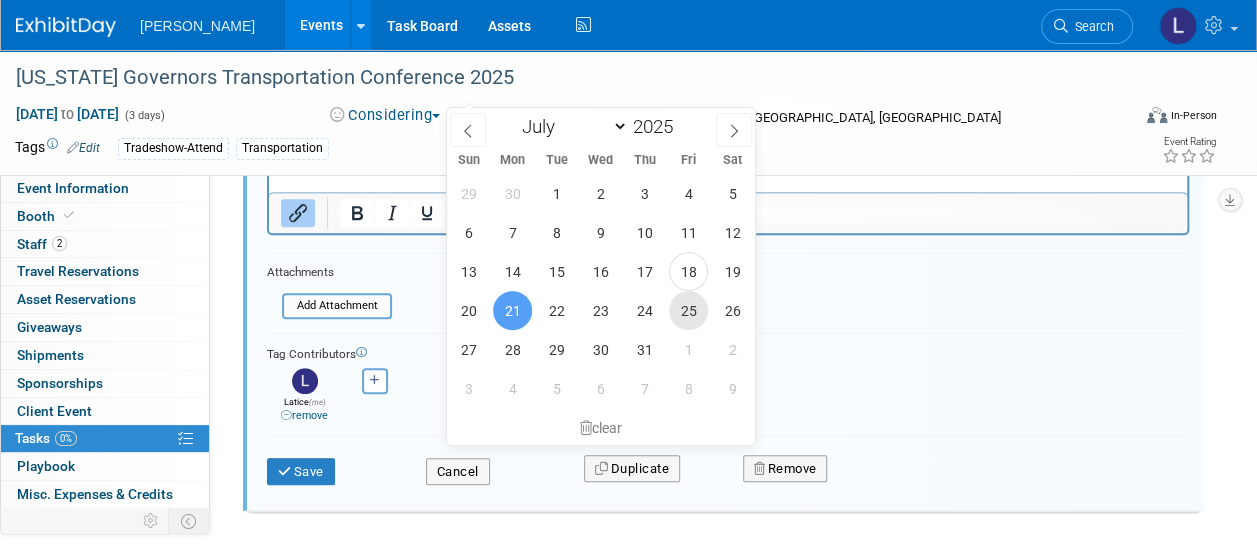 click on "25" at bounding box center (688, 310) 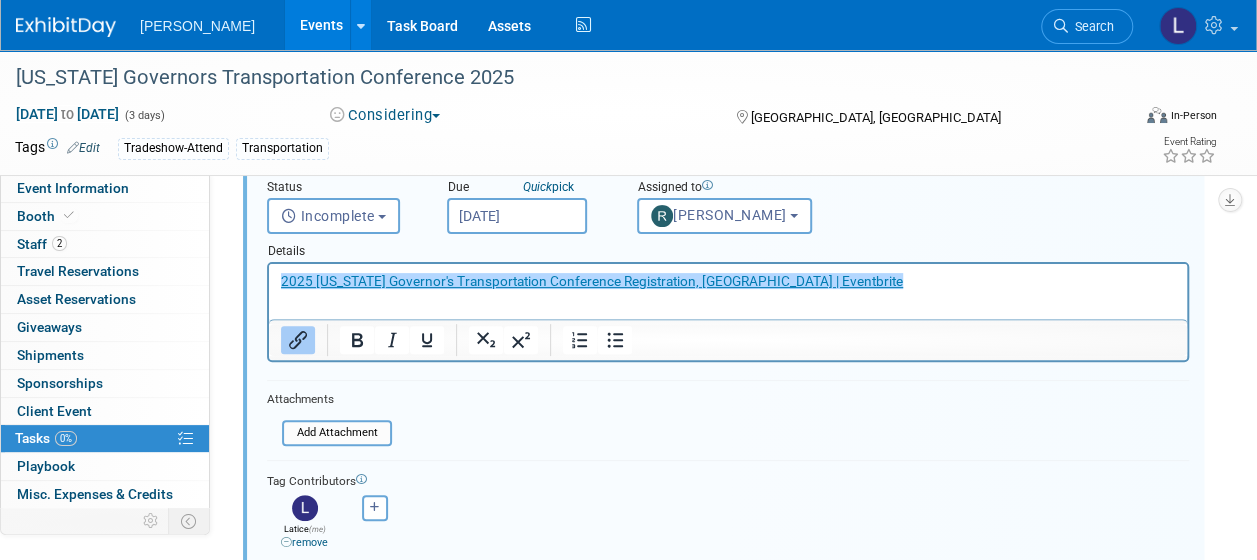 scroll, scrollTop: 300, scrollLeft: 0, axis: vertical 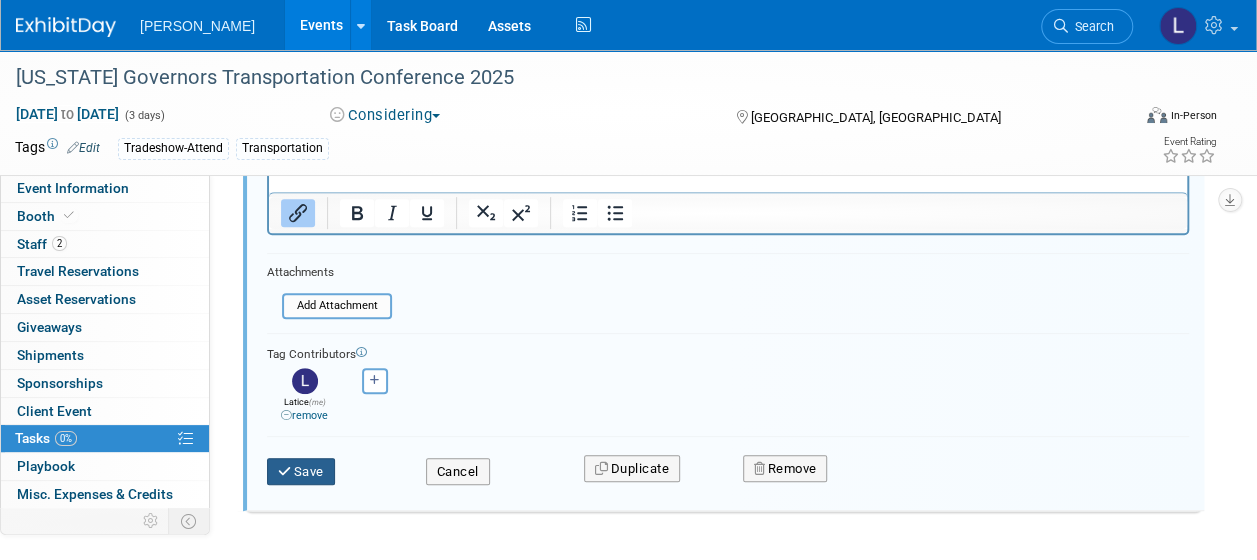 click at bounding box center [286, 471] 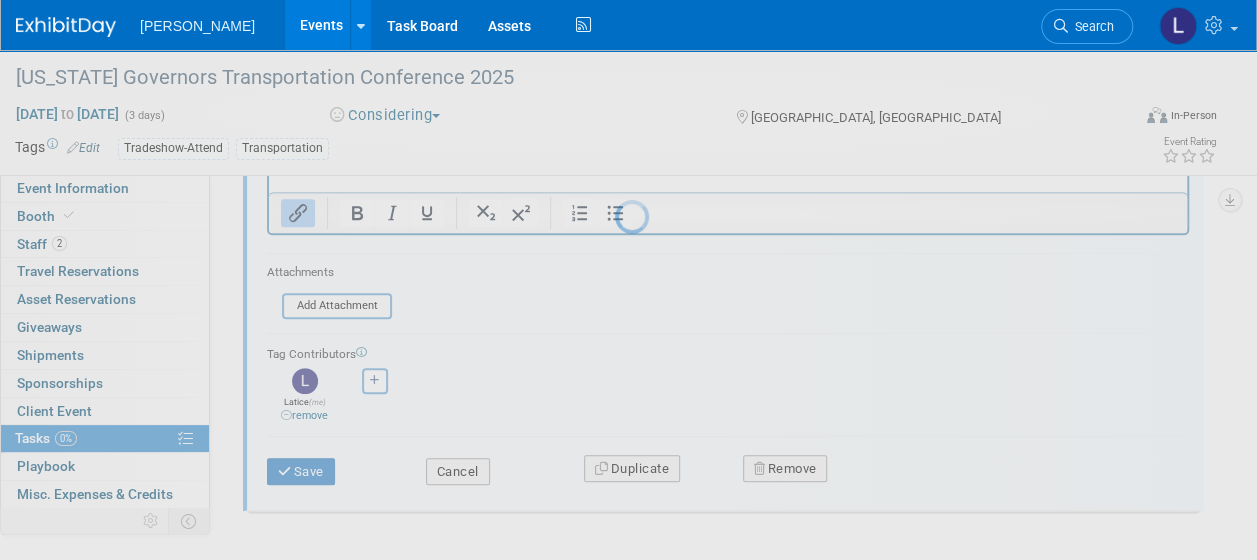 scroll, scrollTop: 114, scrollLeft: 0, axis: vertical 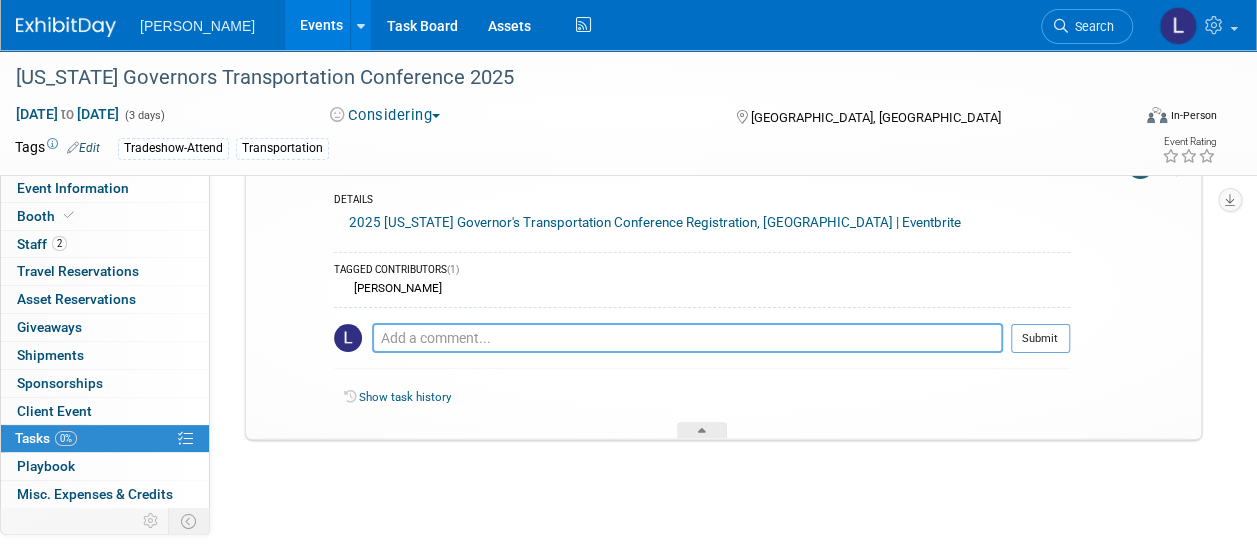 click at bounding box center (687, 338) 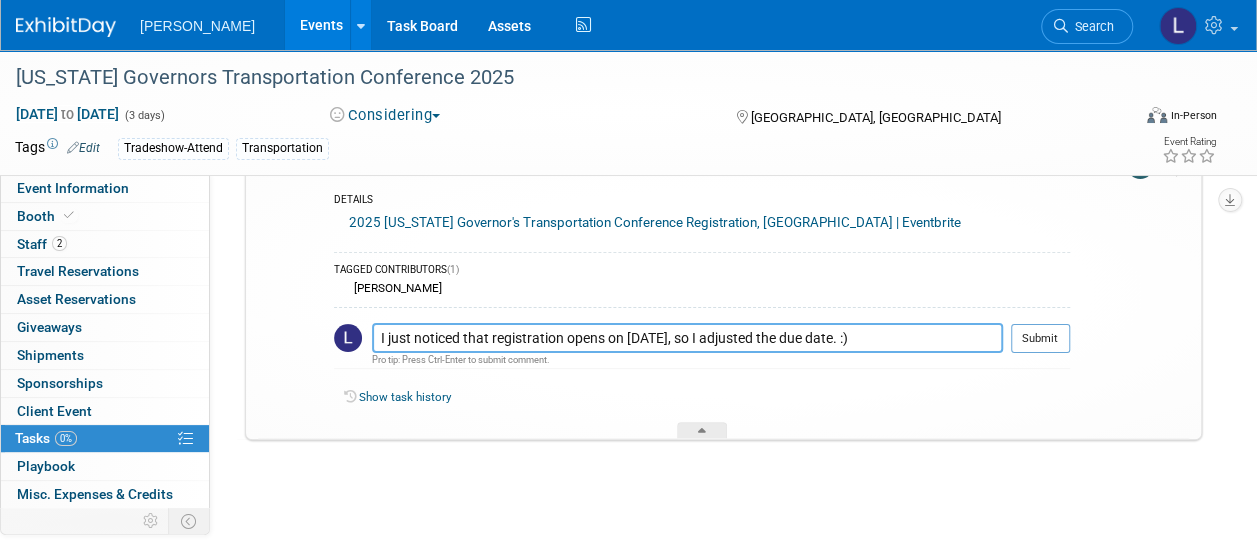 type on "I just noticed that registration opens on July 25th, so I adjusted the due date. :)" 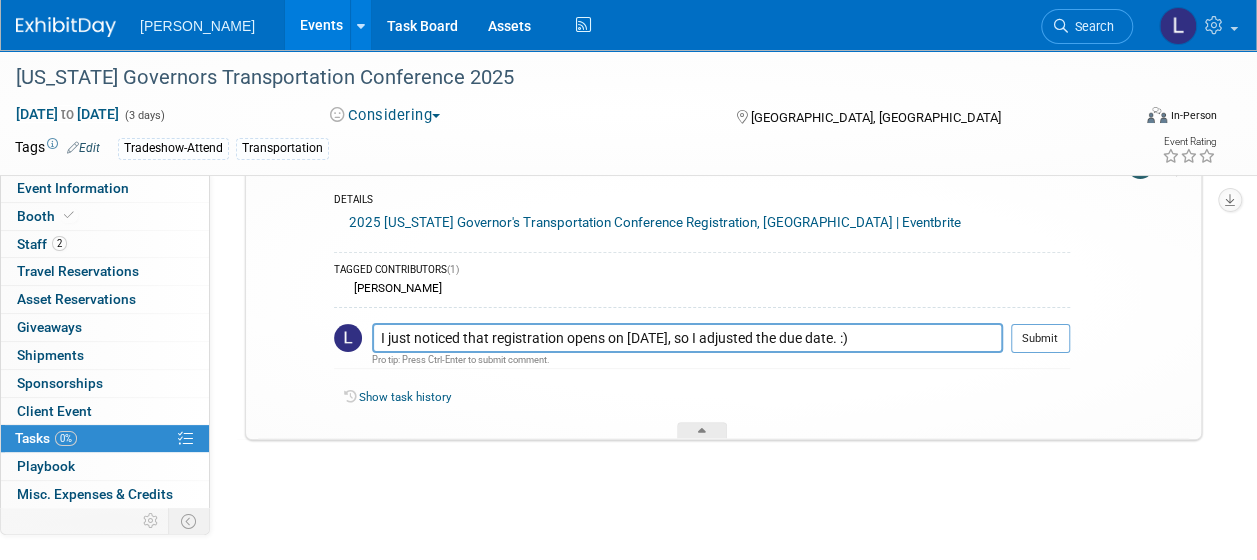 click on "Submit" at bounding box center (1040, 339) 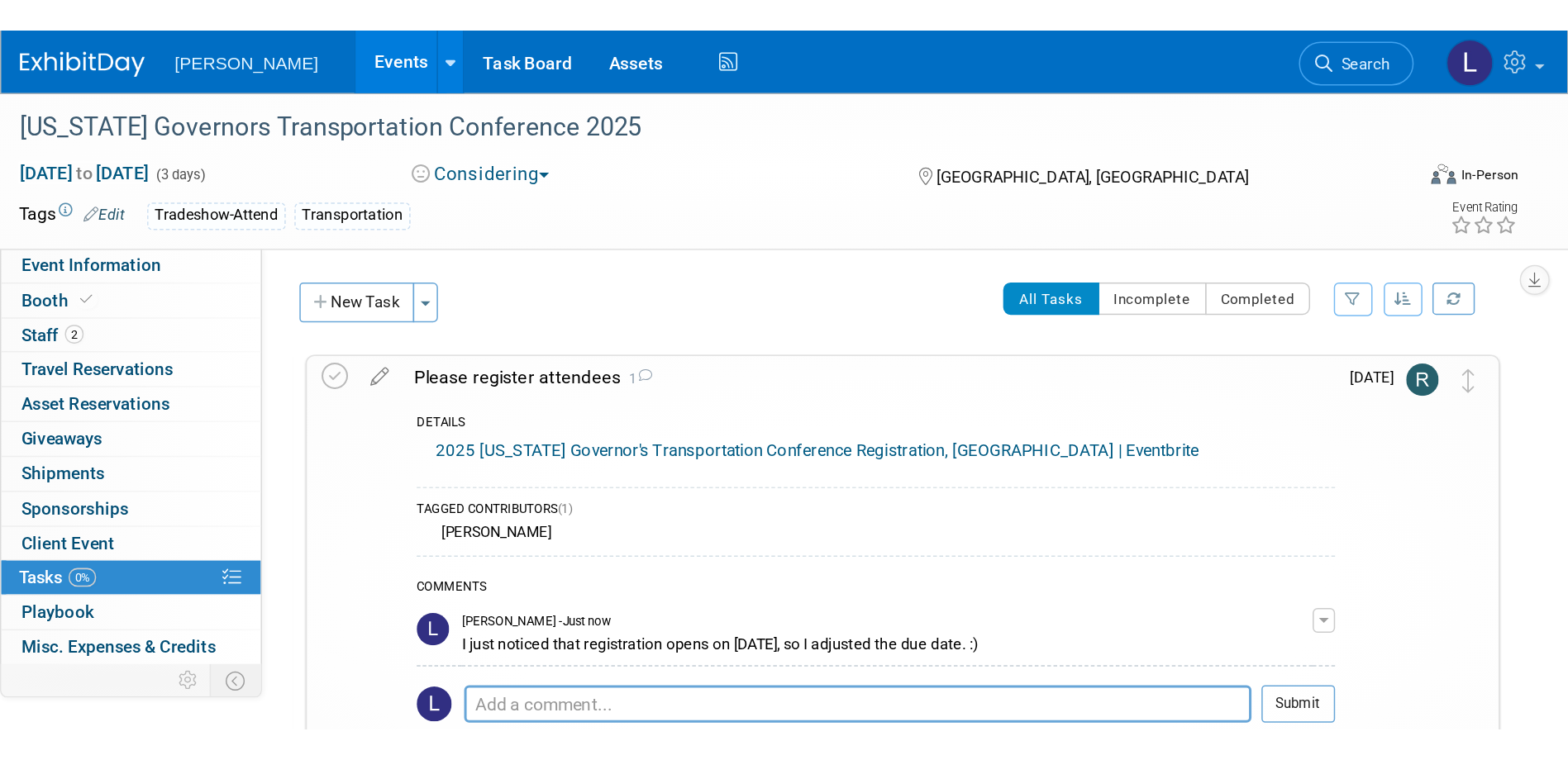 scroll, scrollTop: 0, scrollLeft: 0, axis: both 